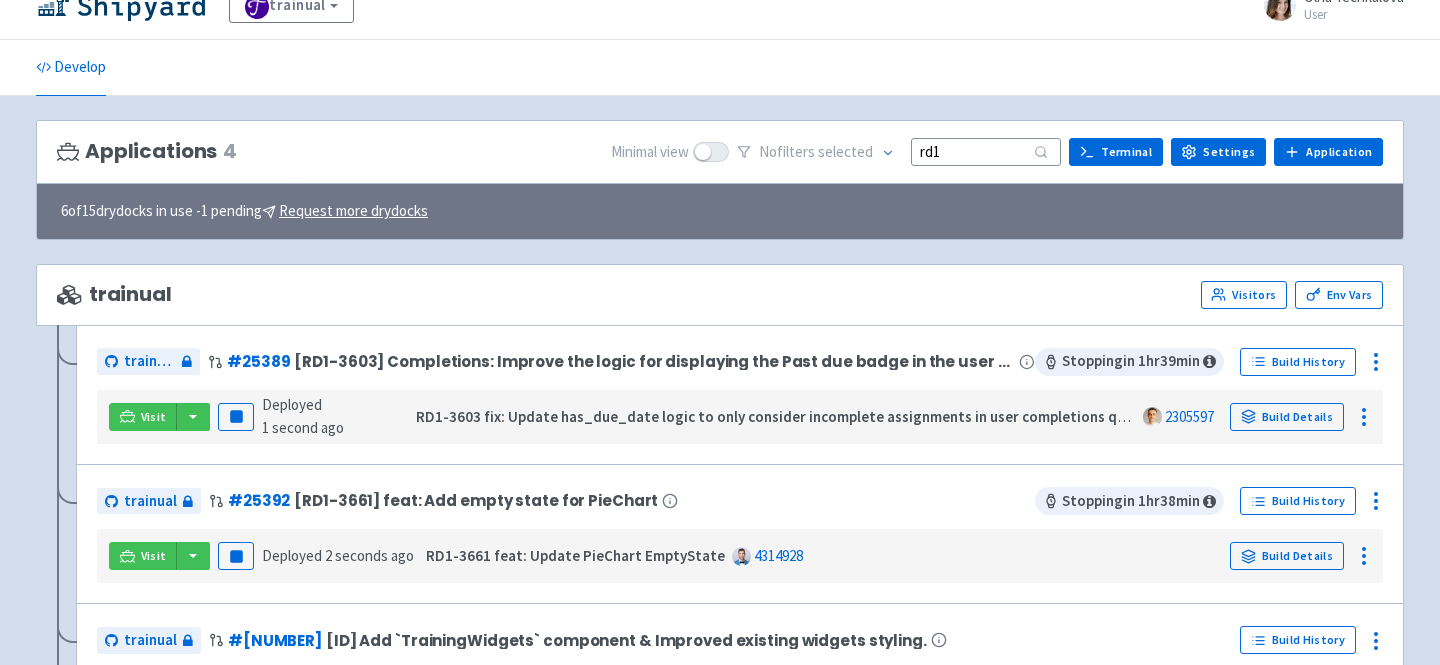 scroll, scrollTop: 0, scrollLeft: 0, axis: both 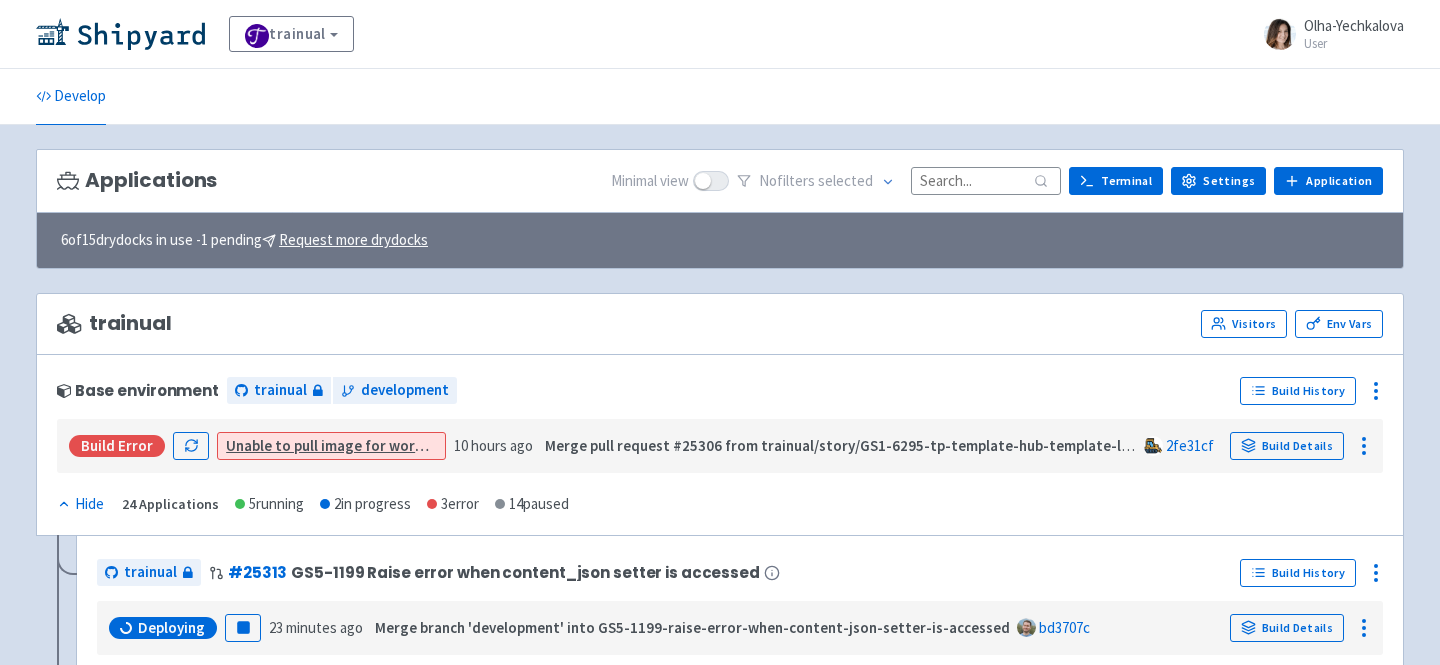 click at bounding box center [986, 180] 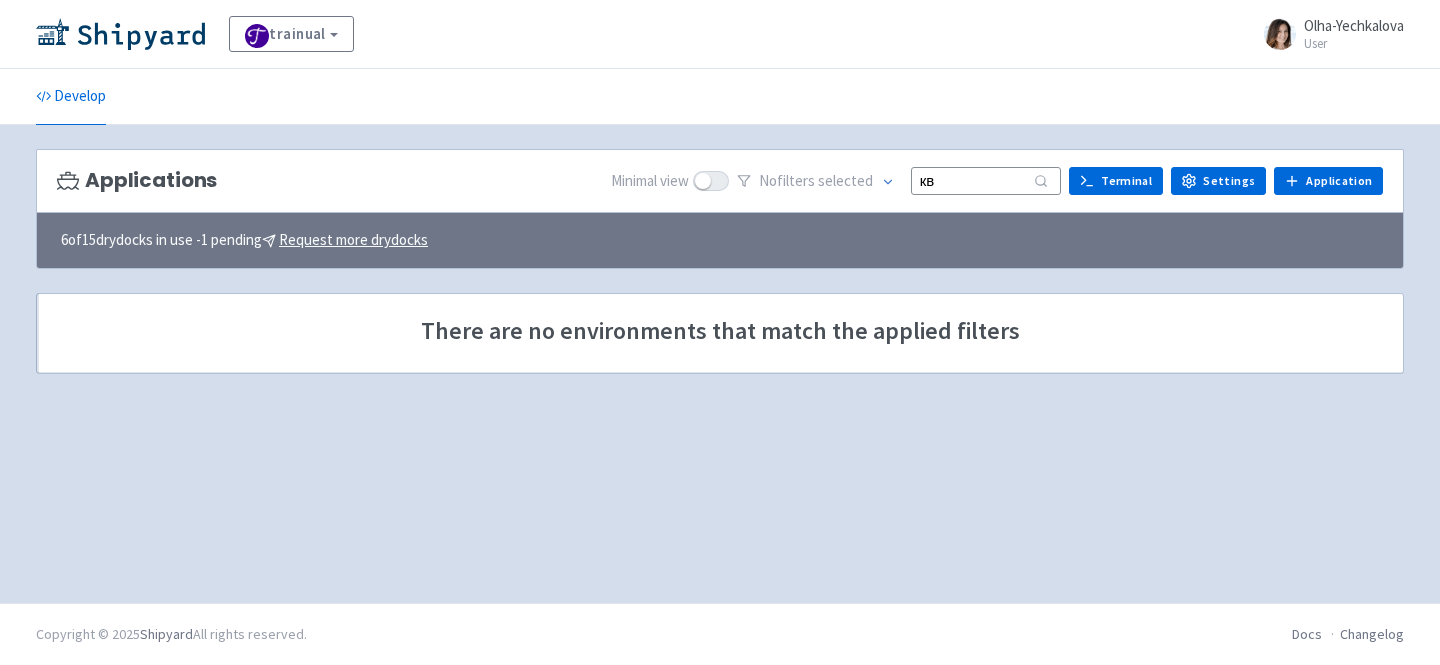 type on "к" 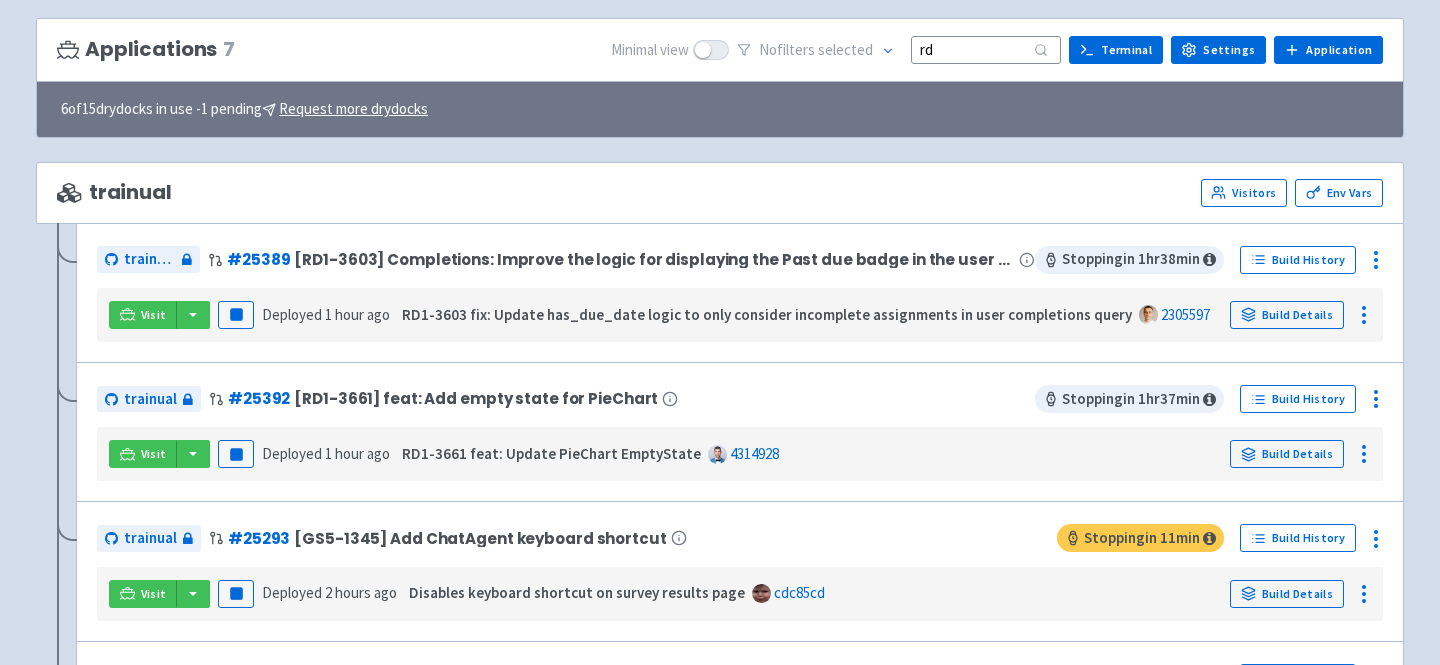 scroll, scrollTop: 138, scrollLeft: 0, axis: vertical 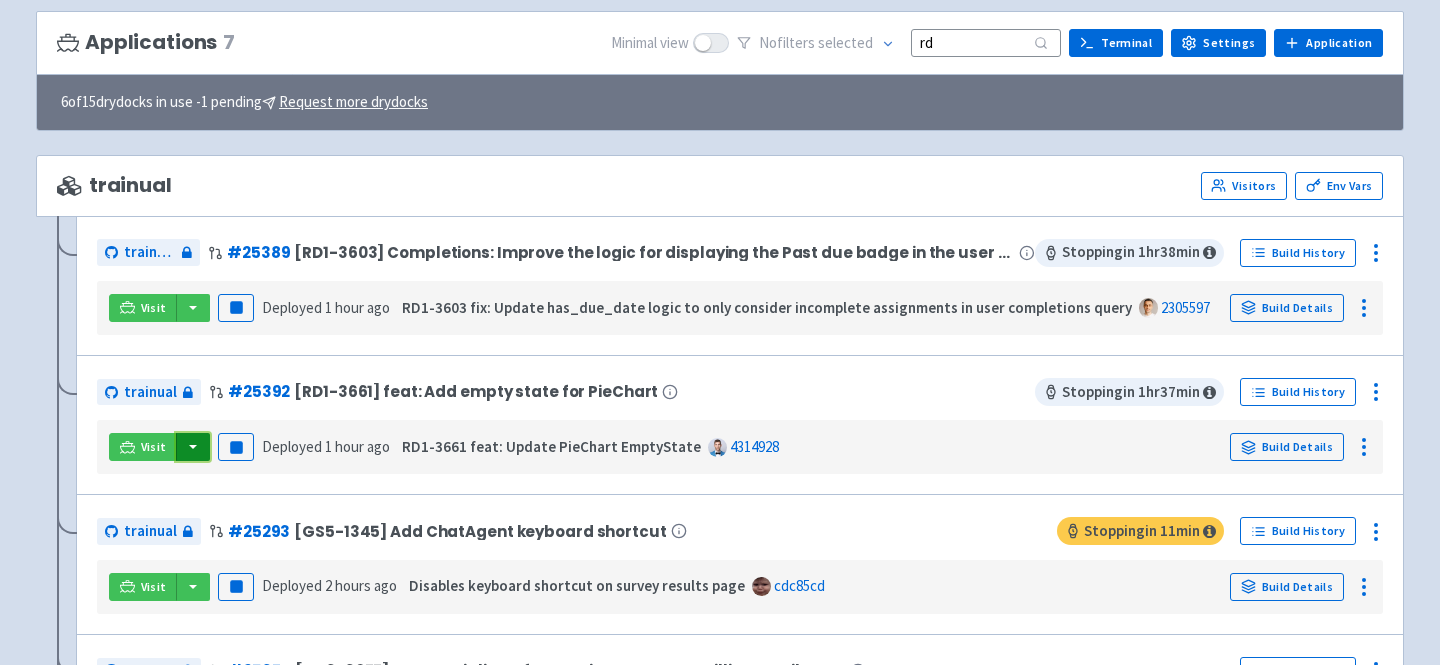 click at bounding box center [193, 447] 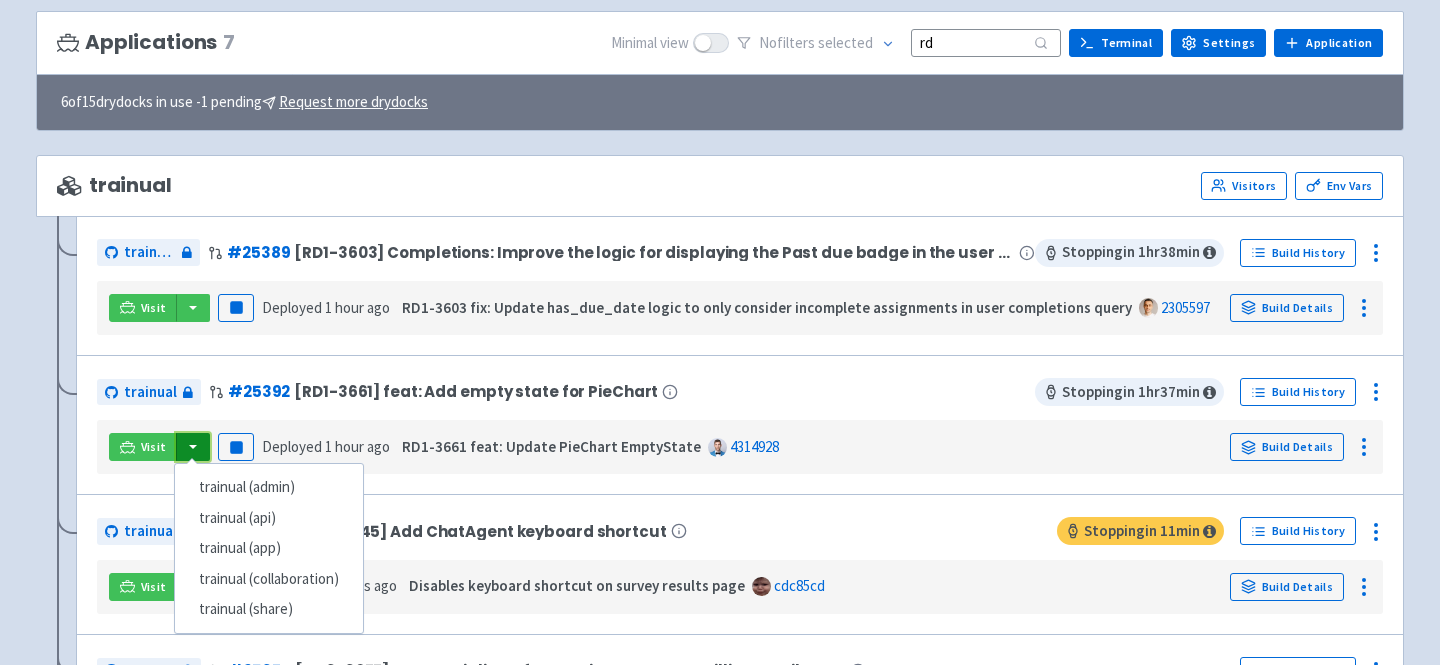click at bounding box center [193, 447] 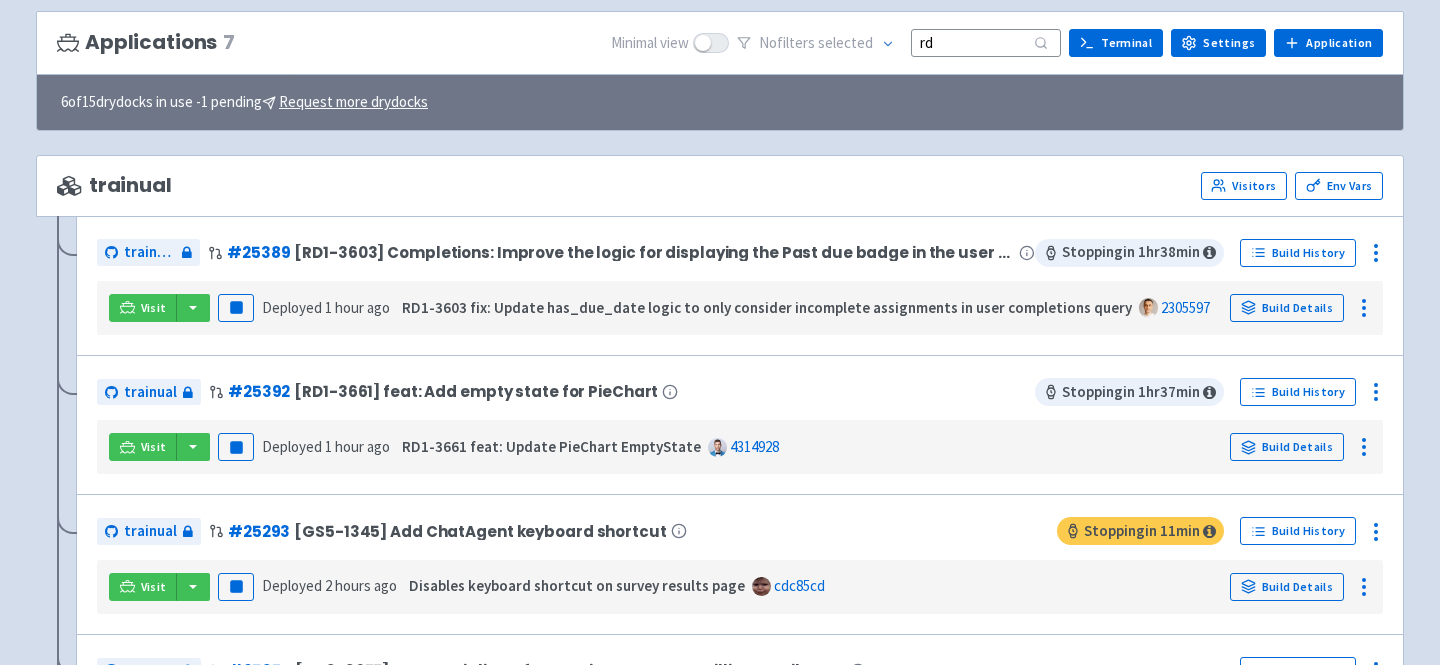 click on "rd" at bounding box center [986, 42] 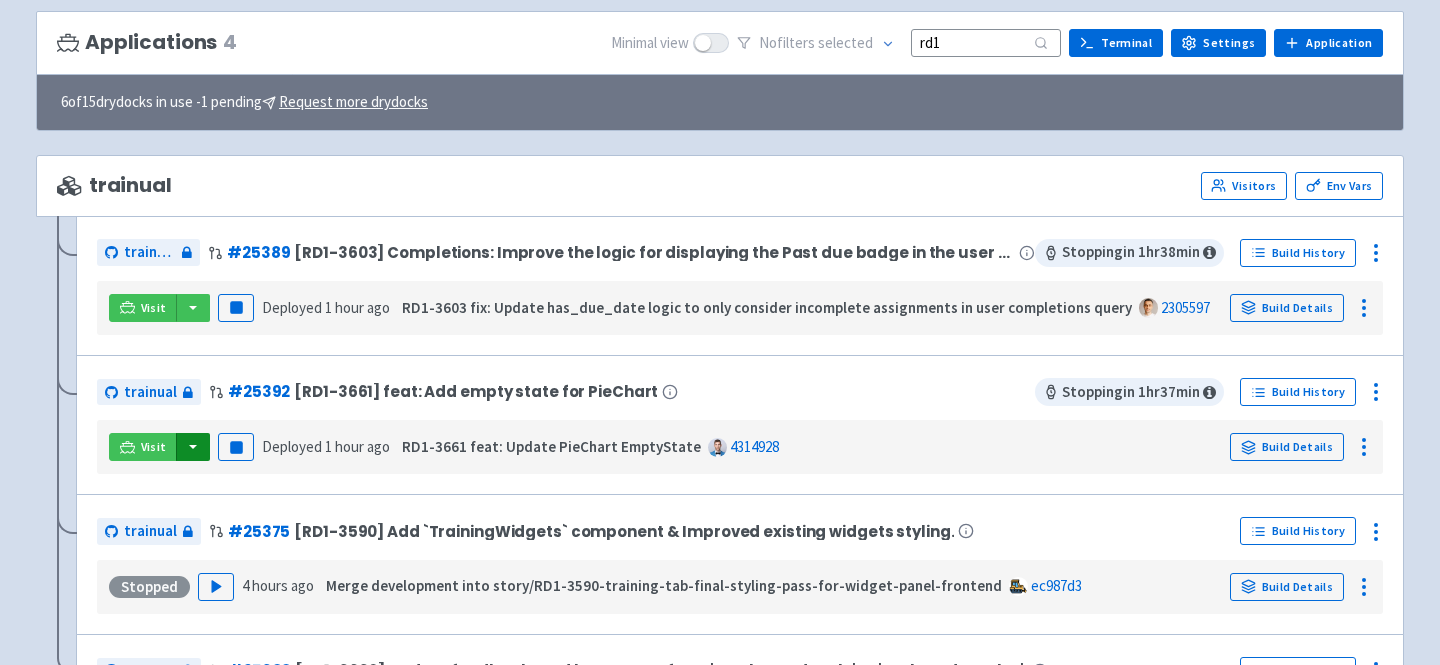 type on "rd1" 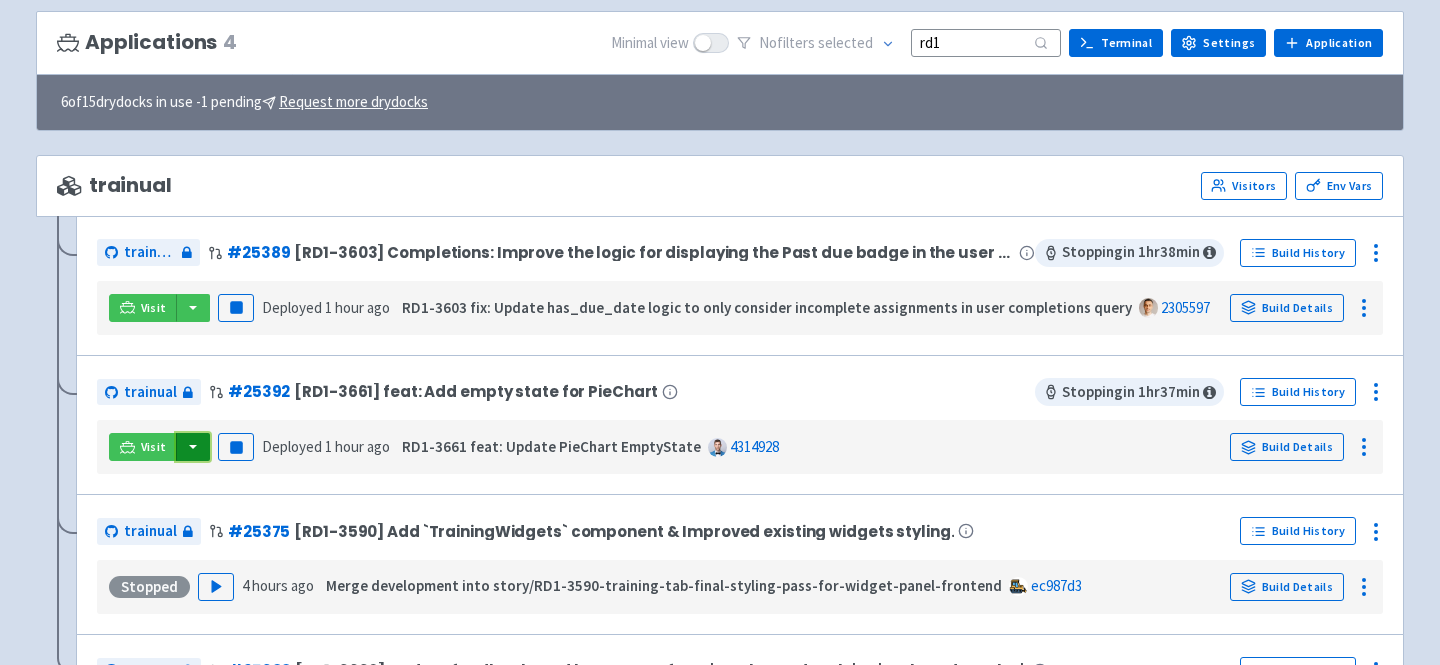 click at bounding box center (193, 447) 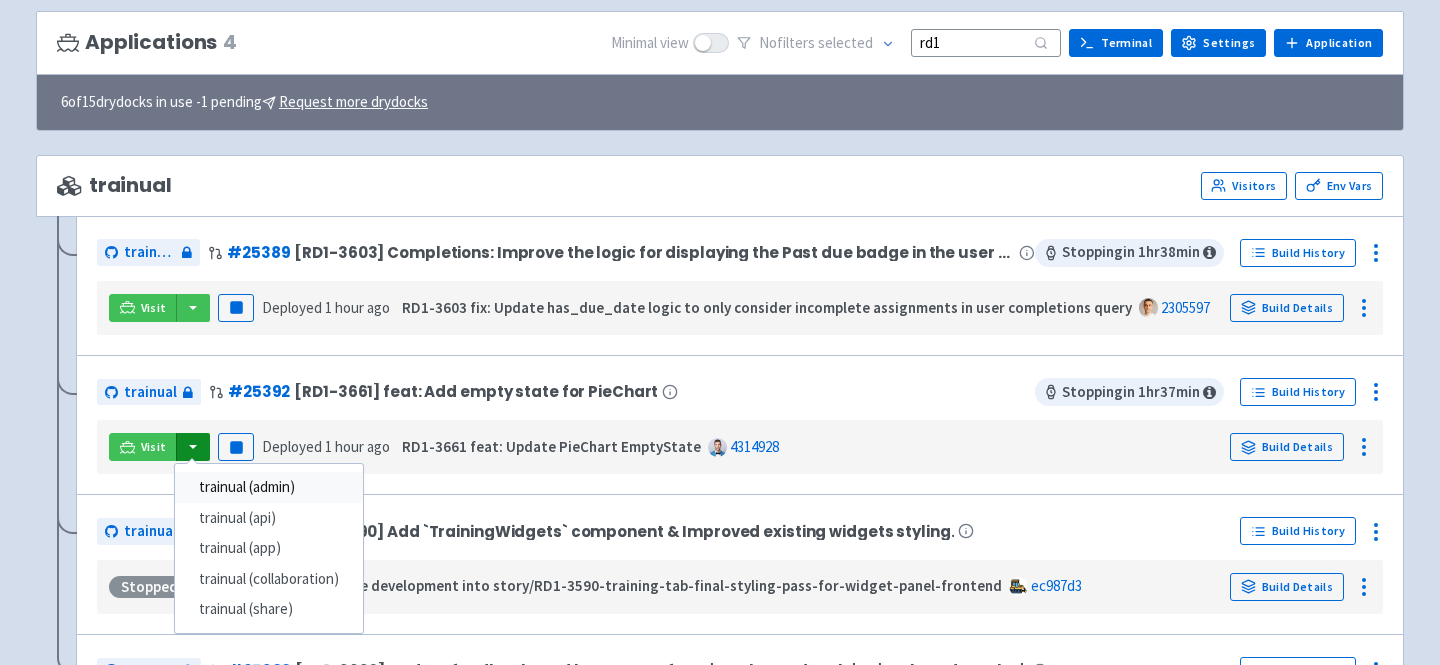 click on "trainual (admin)" at bounding box center (269, 487) 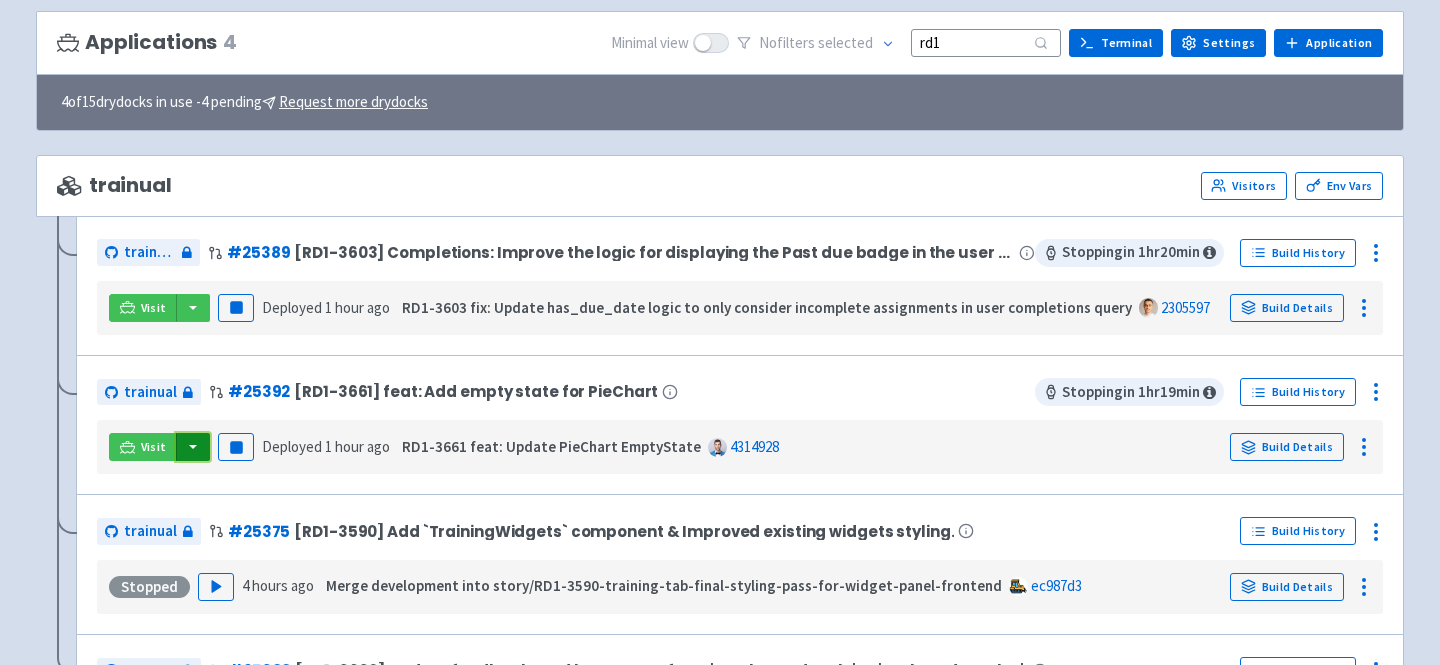click at bounding box center [193, 447] 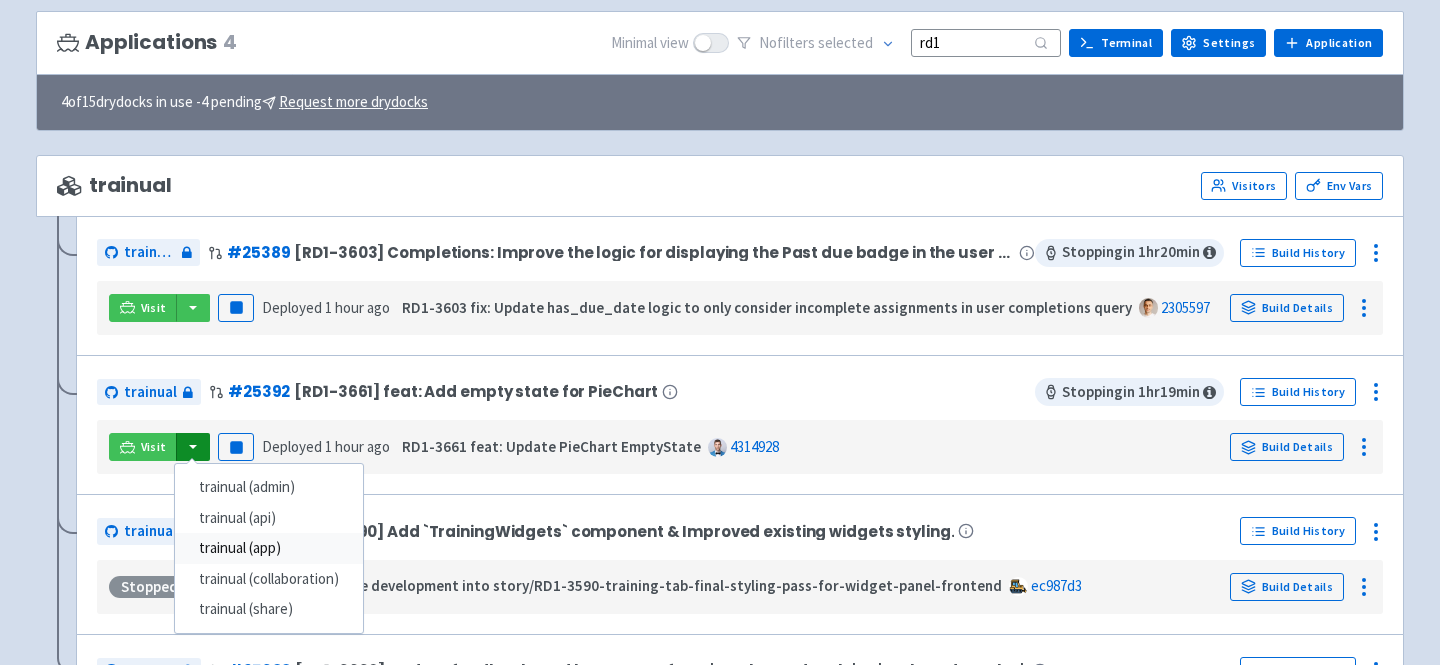 click on "trainual (app)" at bounding box center [269, 548] 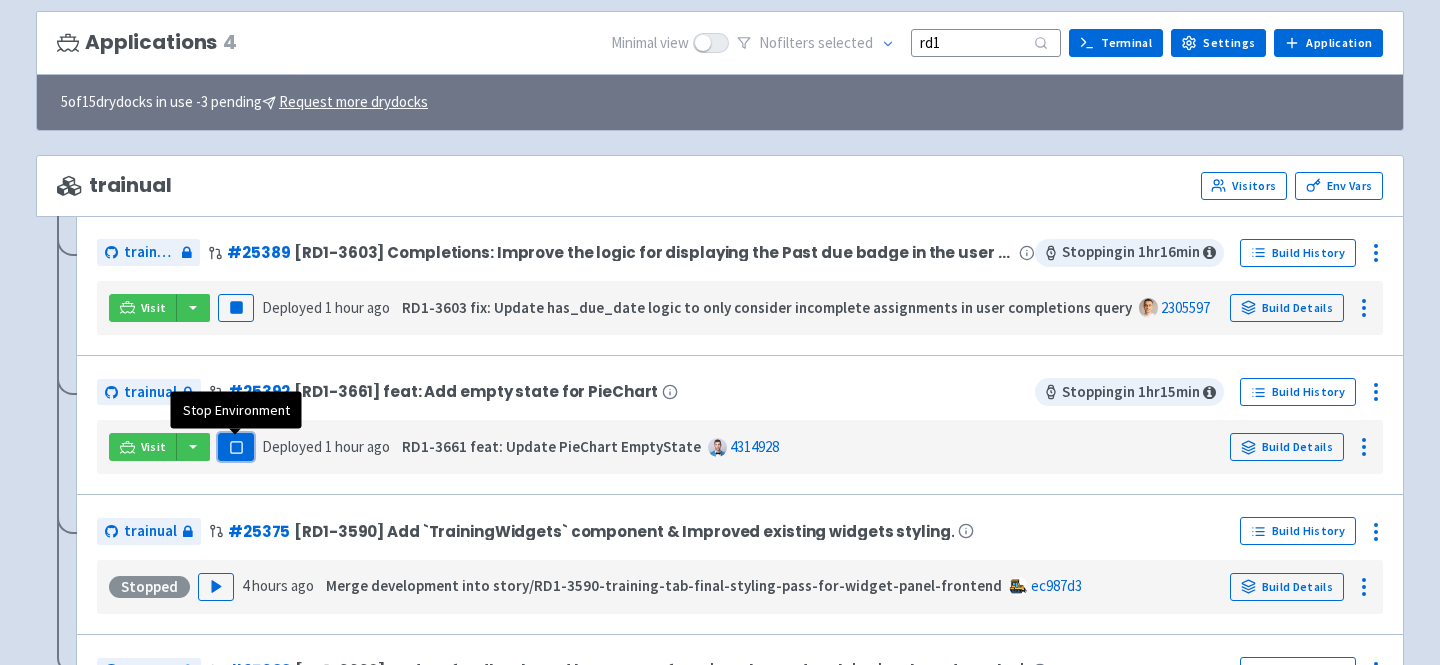 click on "Pause" at bounding box center [236, 447] 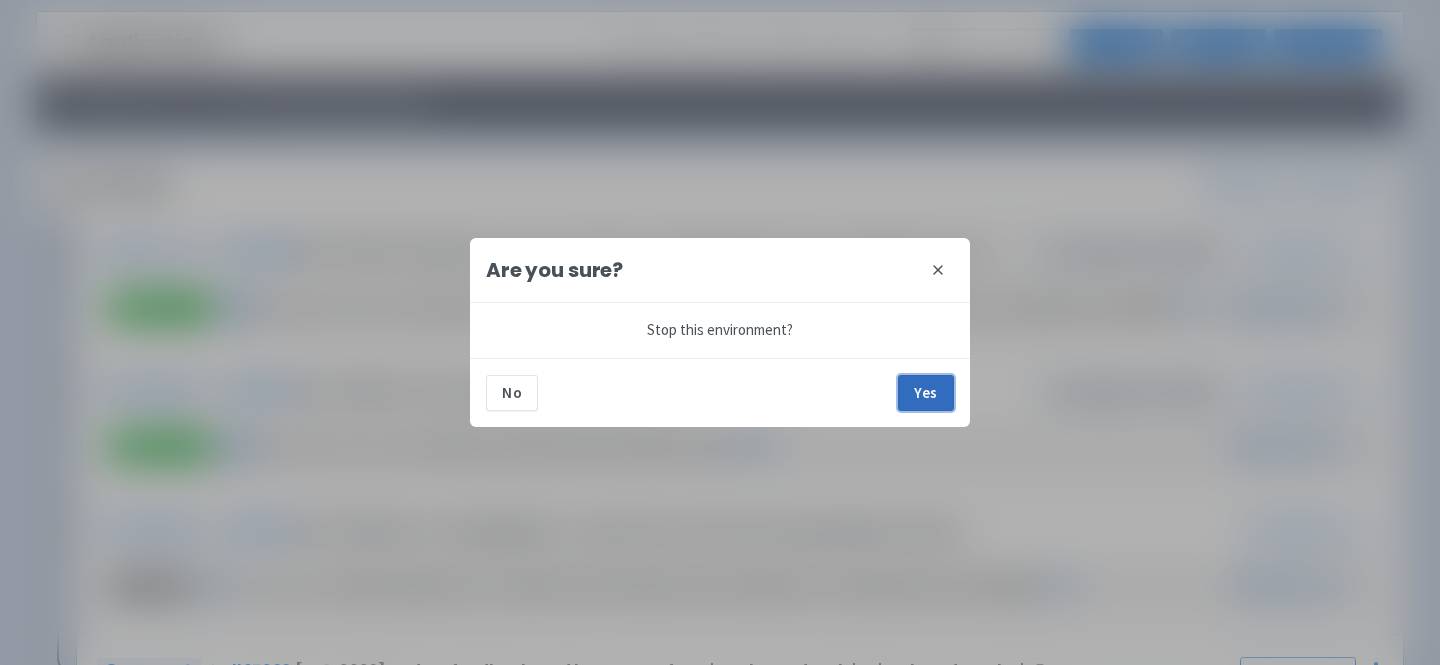 click on "Yes" at bounding box center [926, 393] 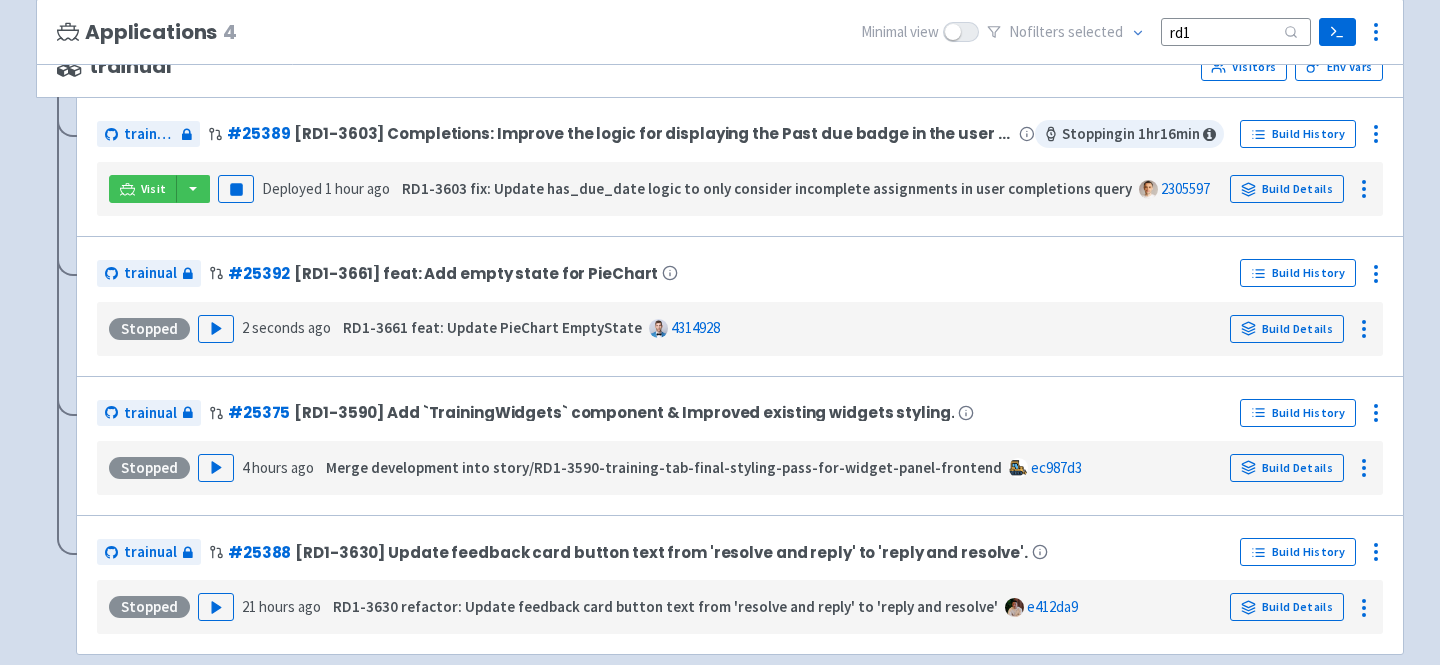 scroll, scrollTop: 275, scrollLeft: 0, axis: vertical 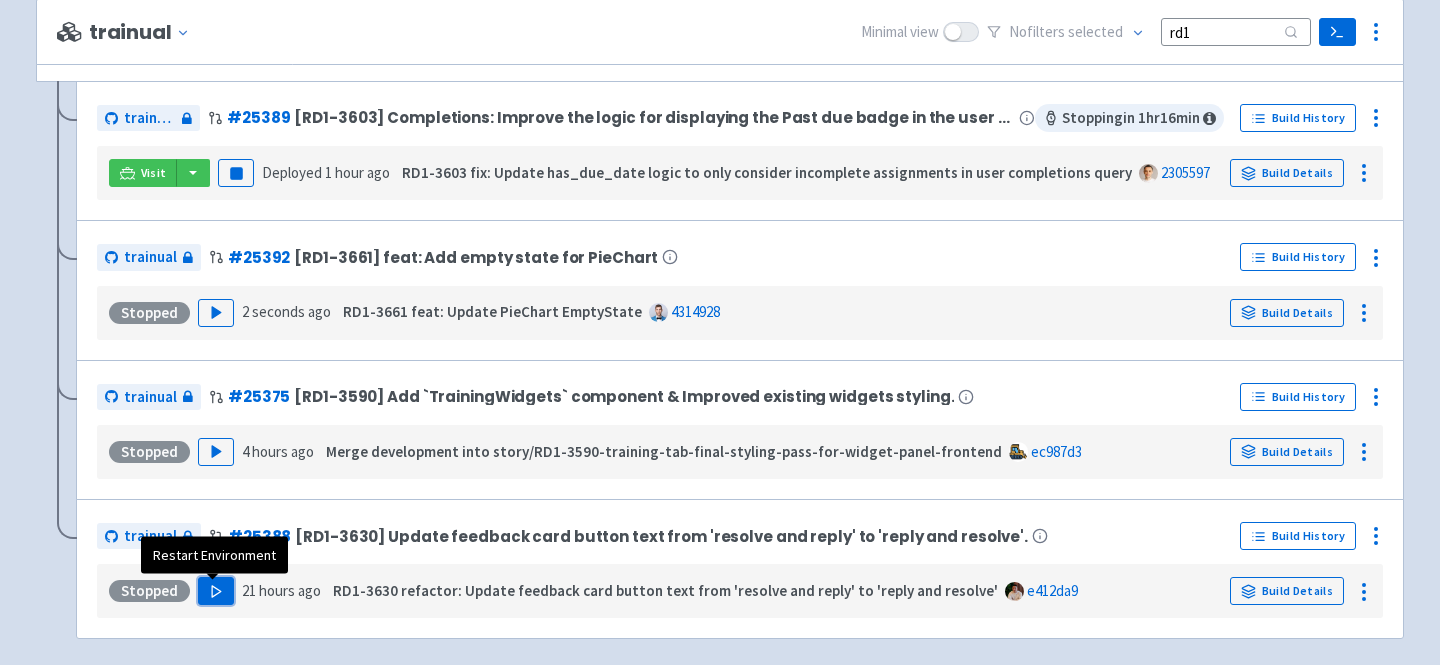 click 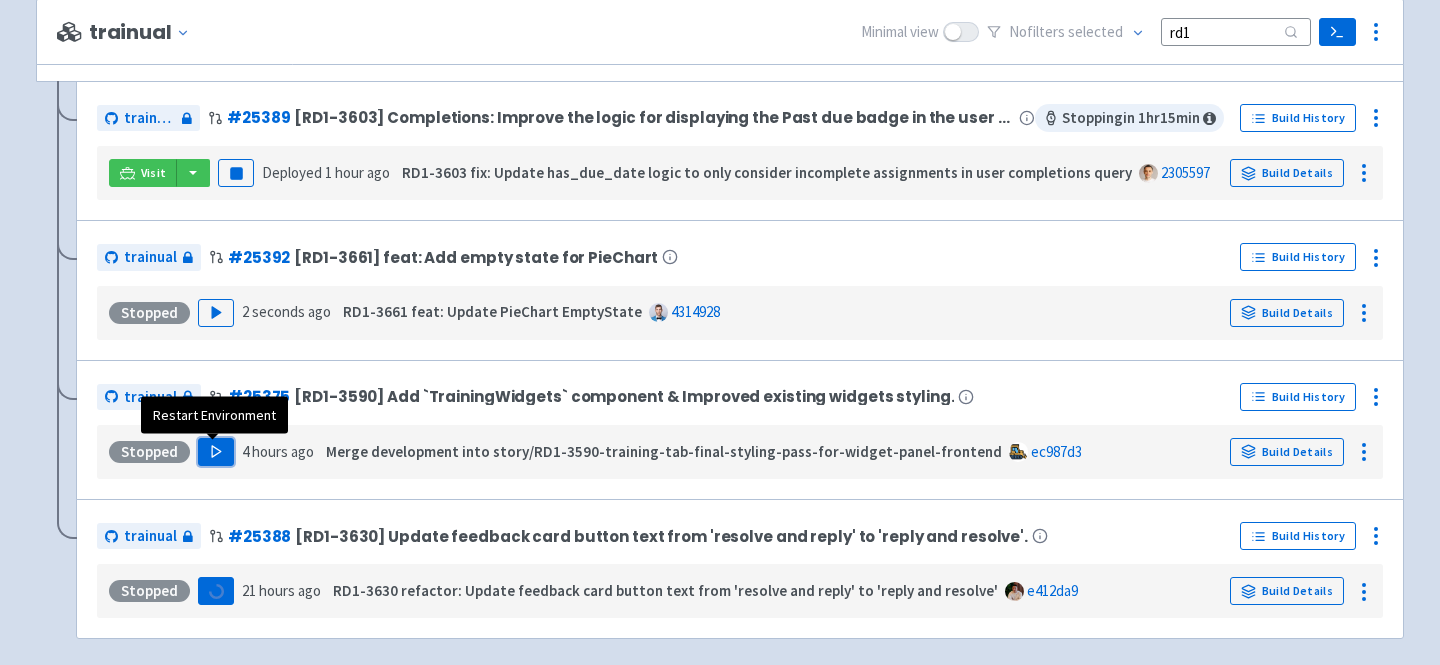 click 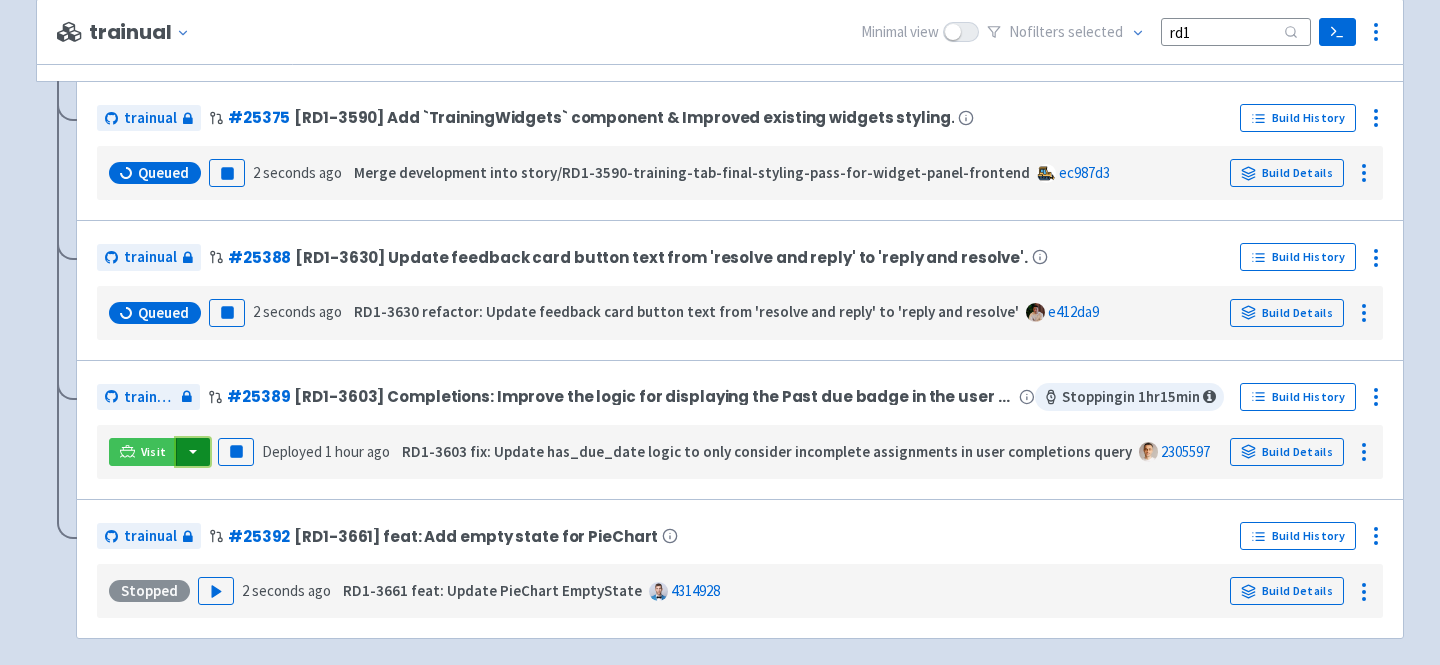 click at bounding box center [193, 452] 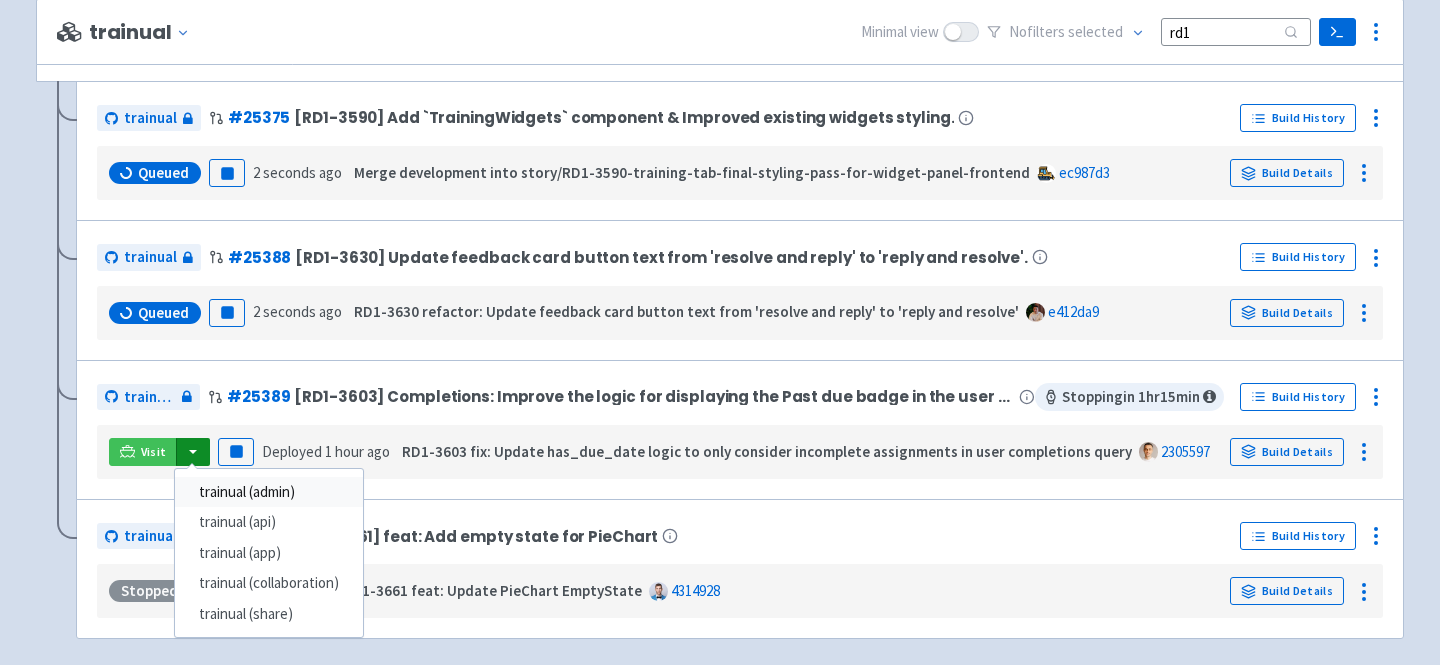 click on "trainual (admin)" at bounding box center (269, 492) 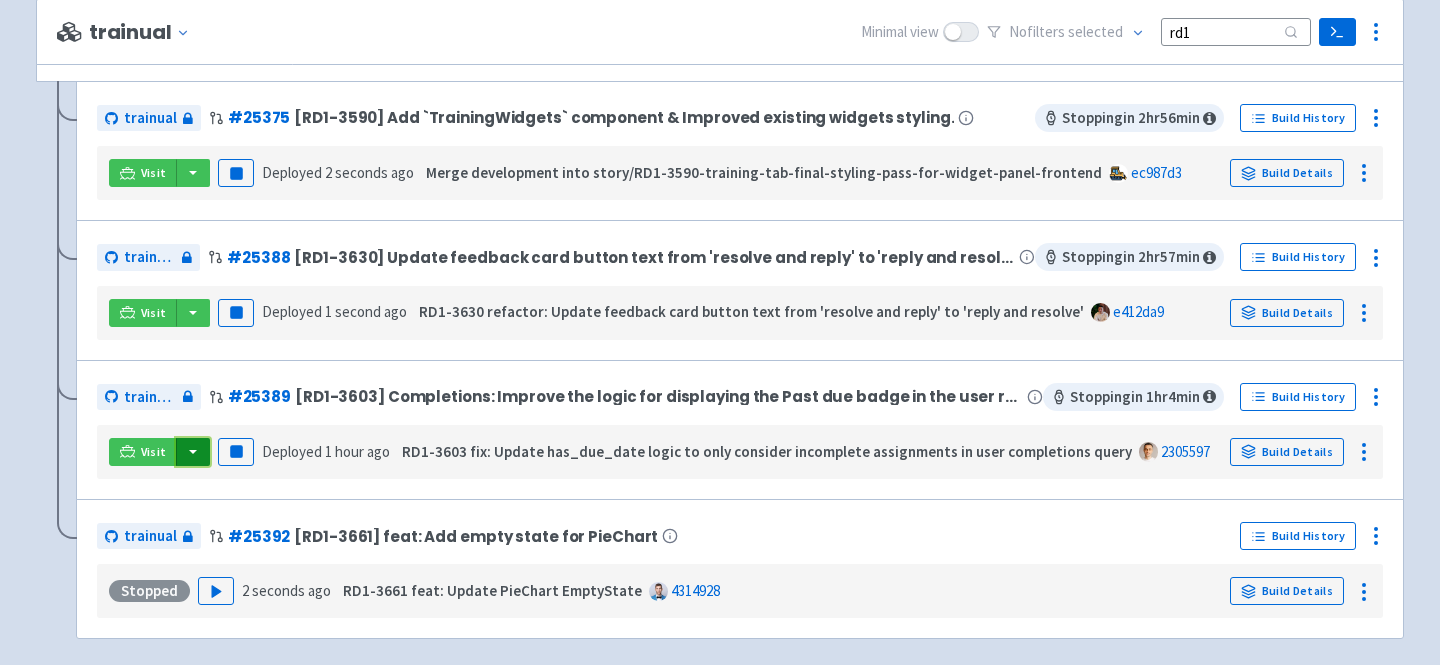 click at bounding box center (193, 452) 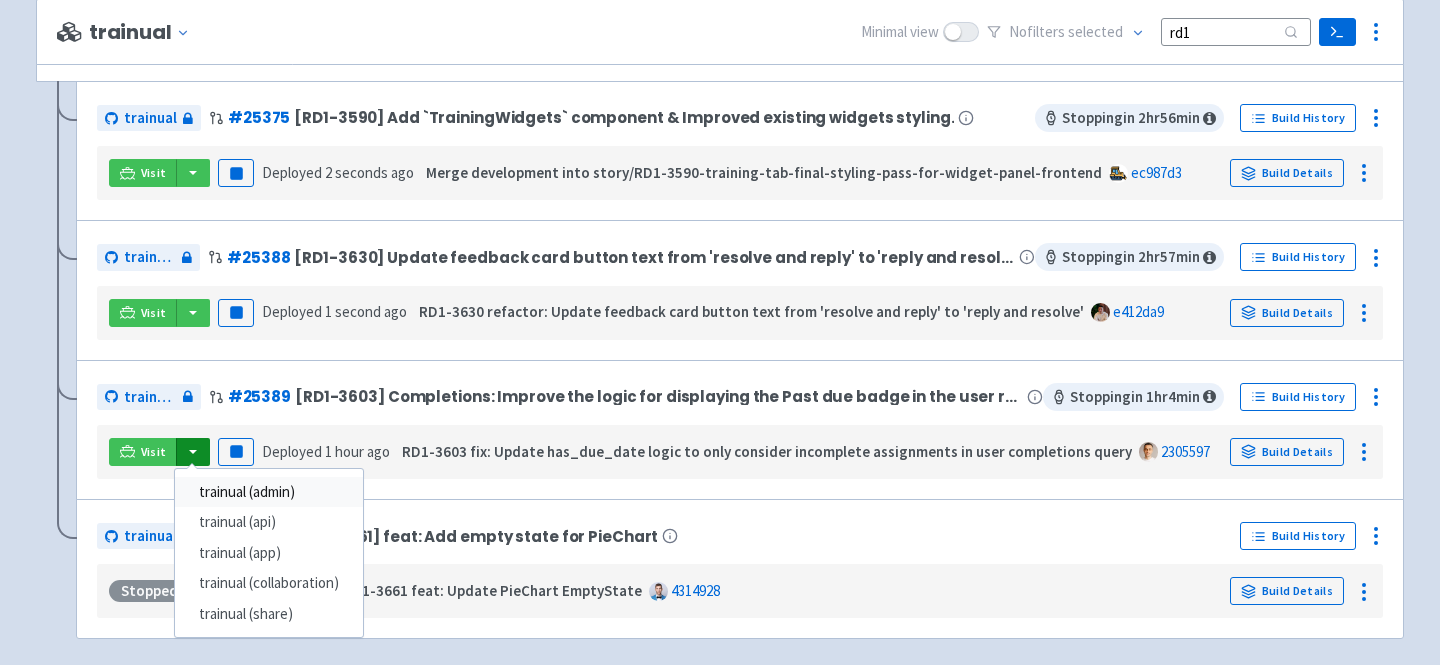 click on "trainual (admin)" at bounding box center (269, 492) 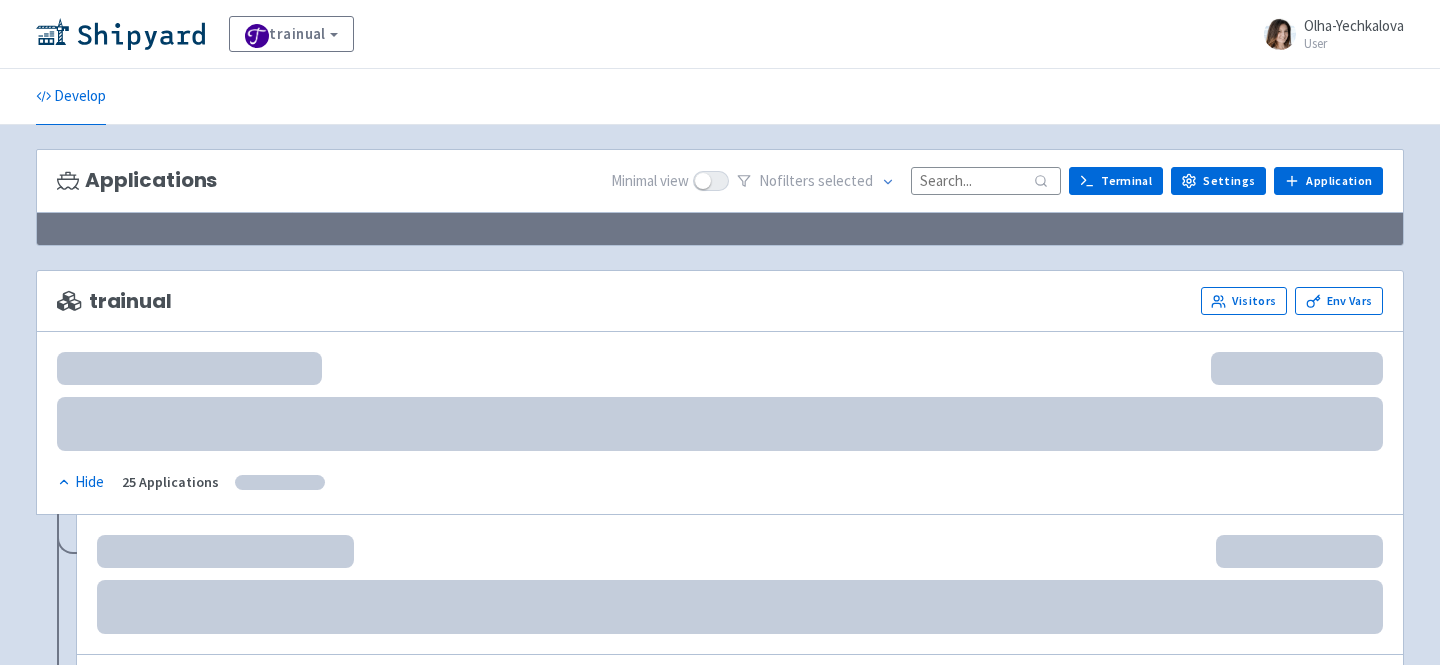 scroll, scrollTop: 0, scrollLeft: 0, axis: both 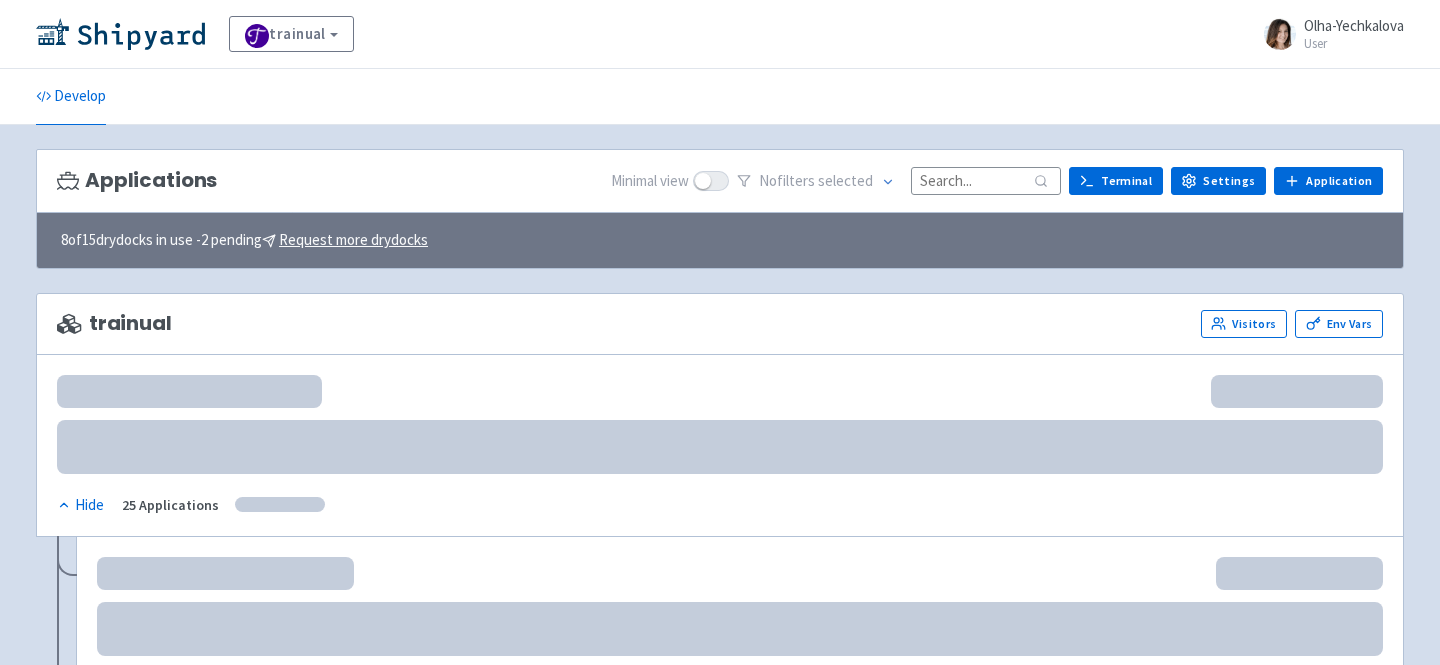 click at bounding box center (986, 180) 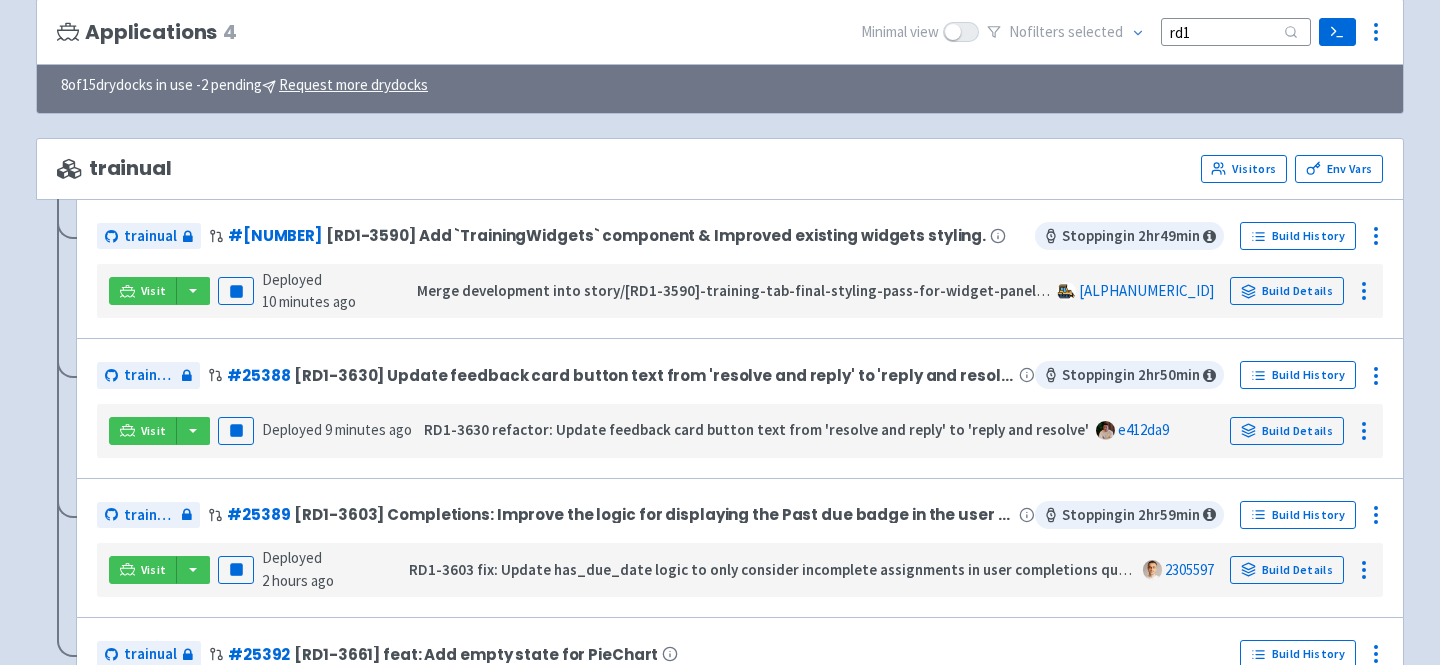 scroll, scrollTop: 152, scrollLeft: 0, axis: vertical 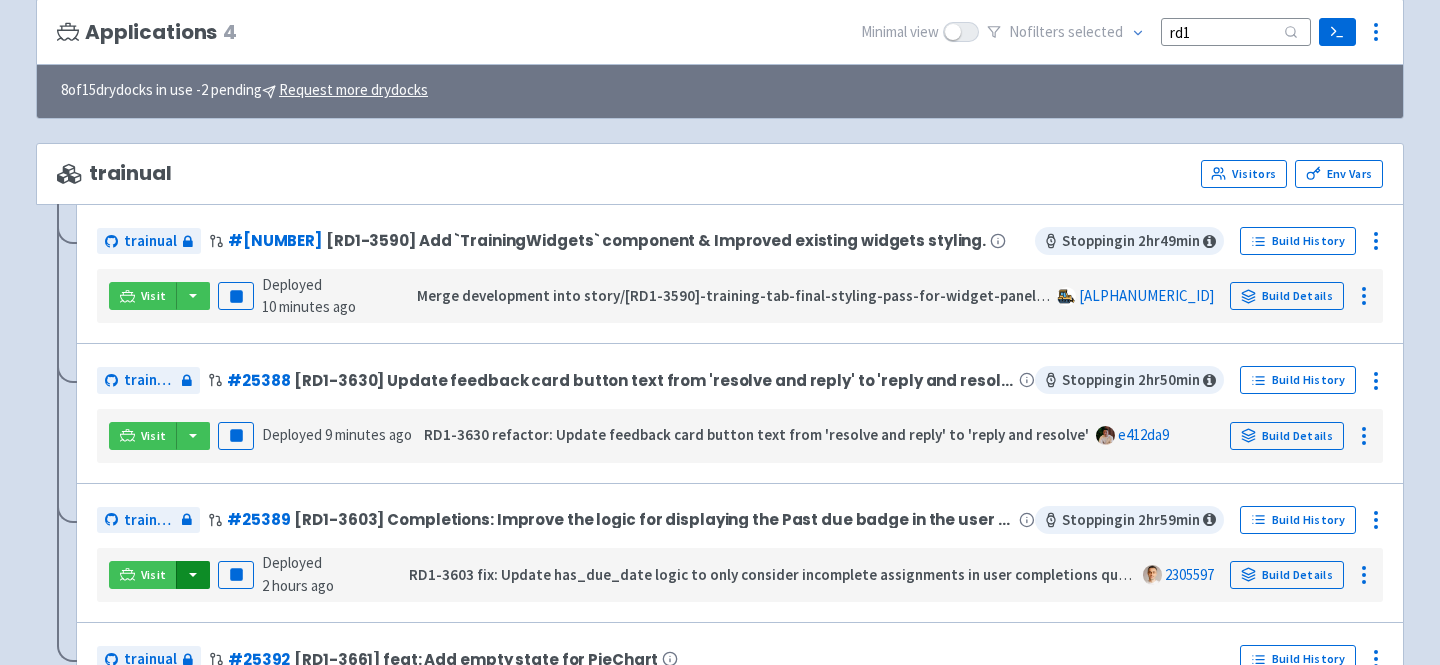 type on "rd1" 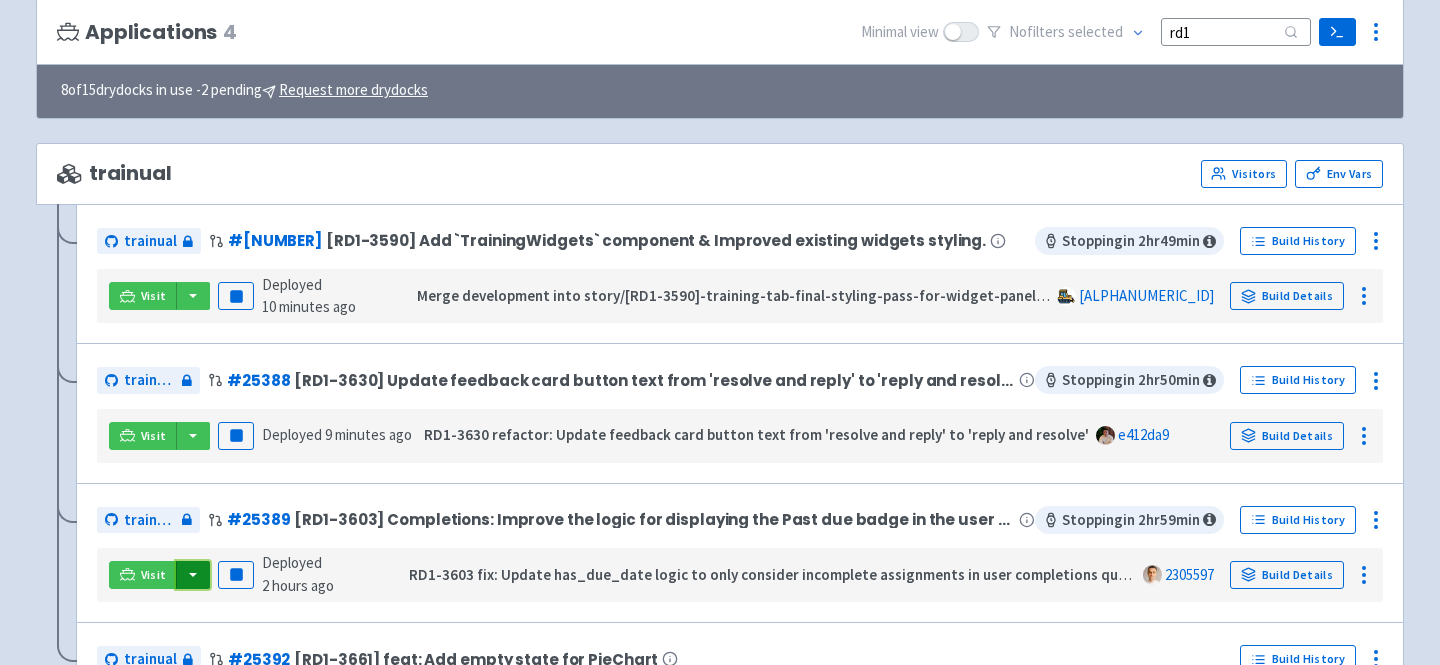 click at bounding box center (193, 575) 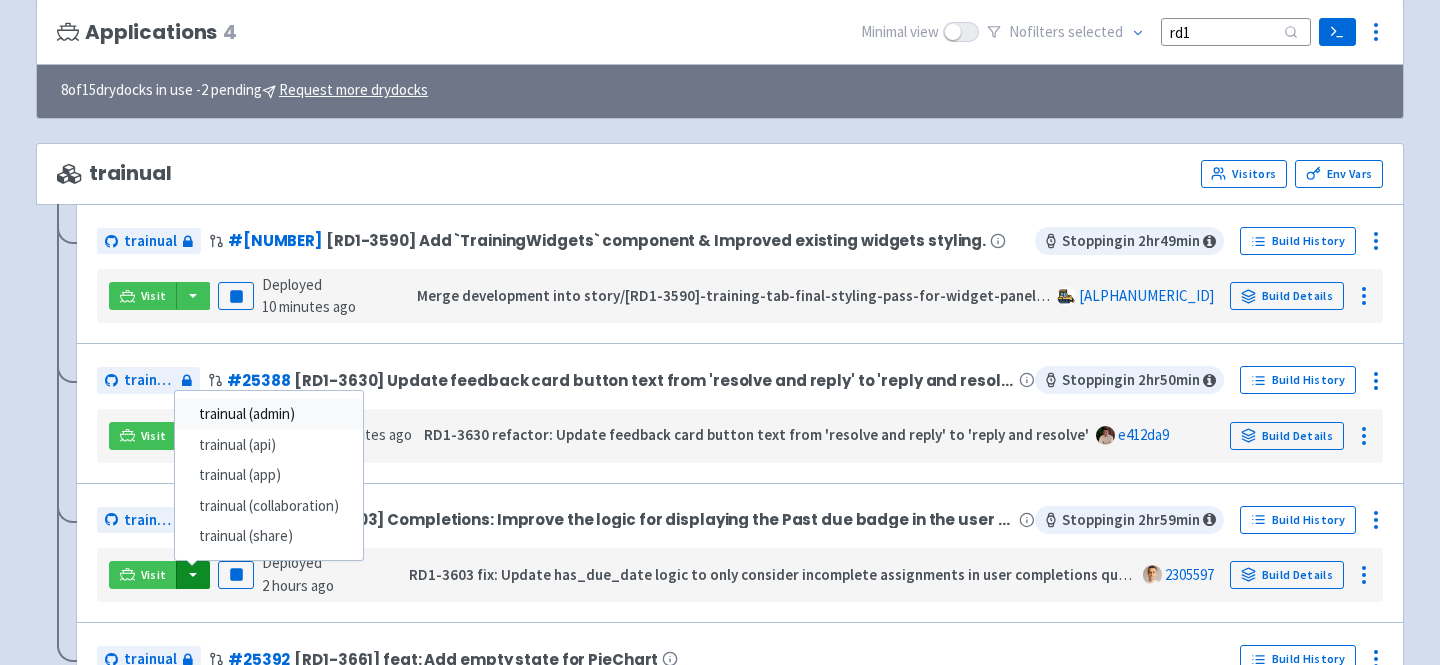 click on "trainual (admin)" at bounding box center (269, 414) 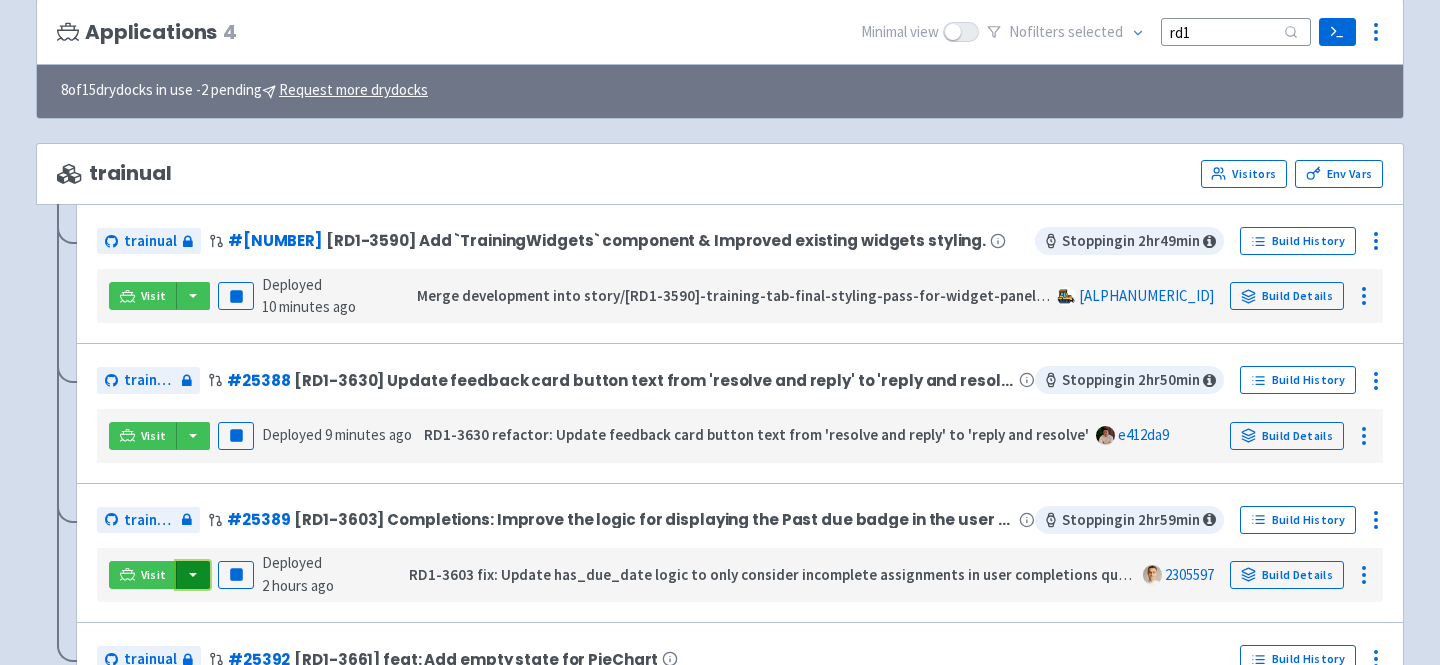 click at bounding box center [193, 575] 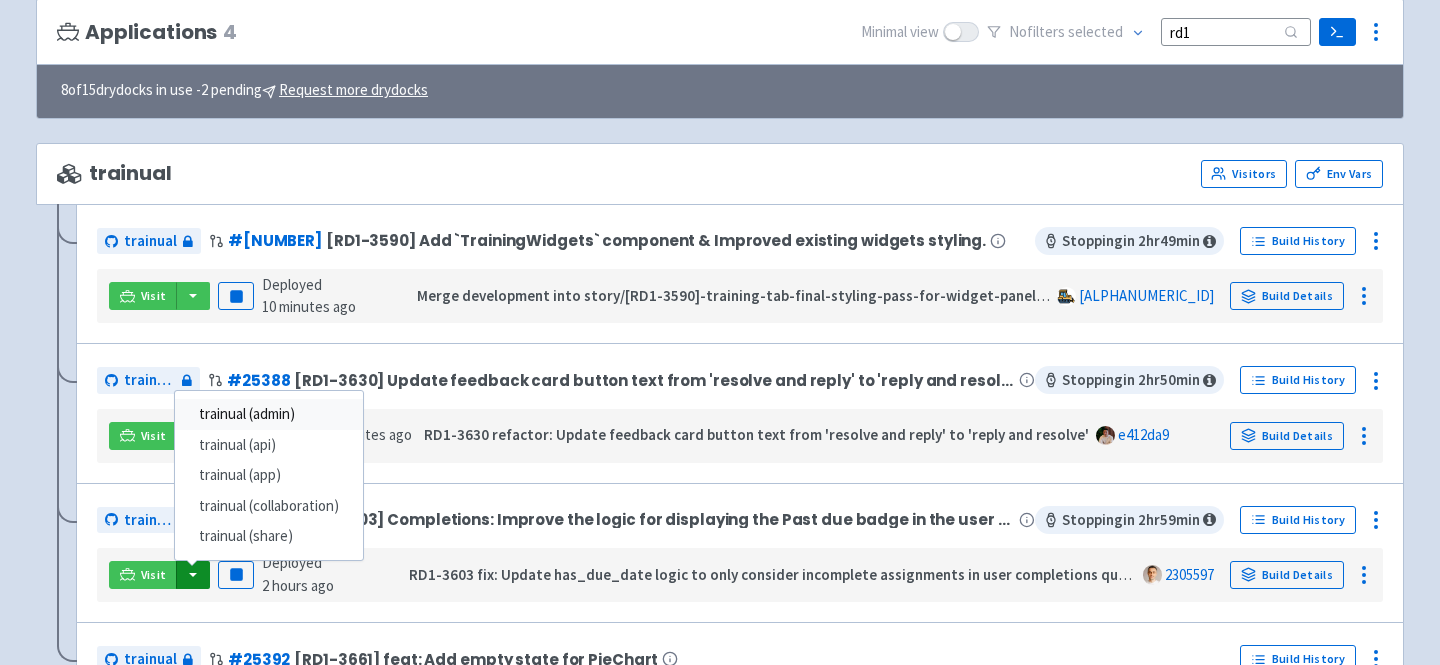 click on "trainual (admin)" at bounding box center [269, 414] 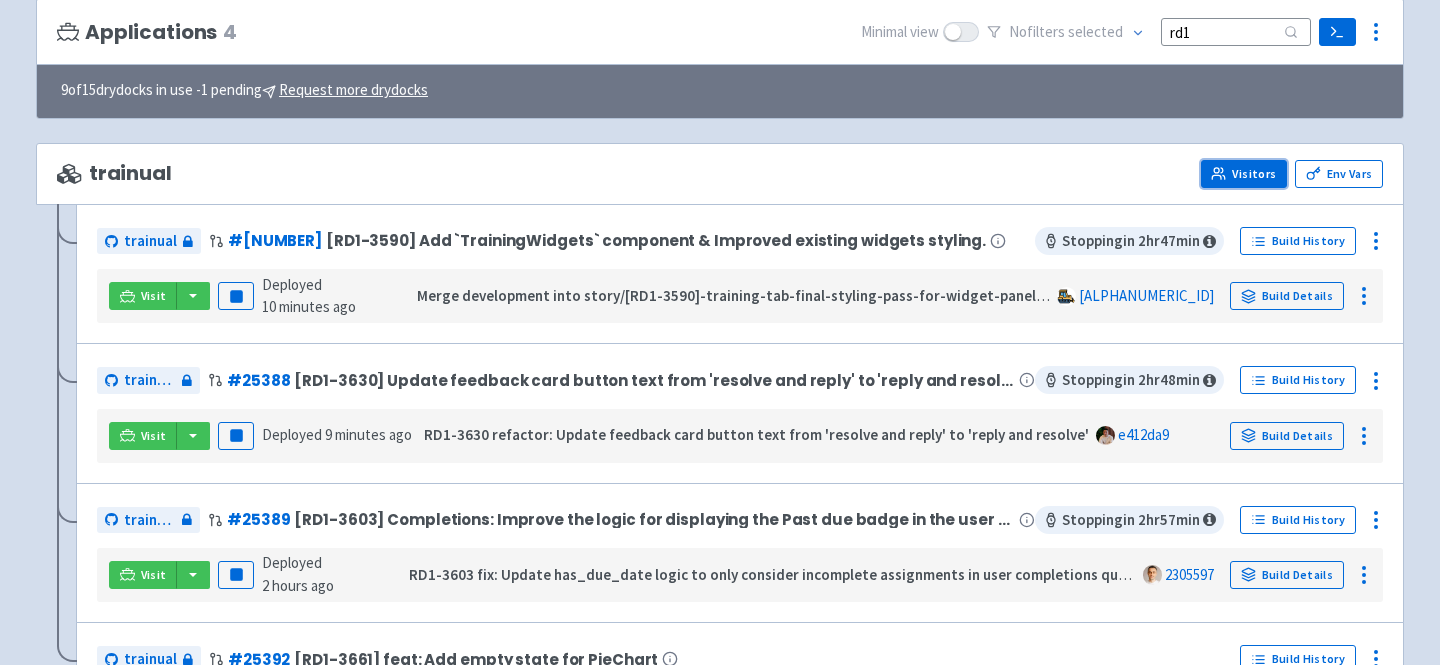 click on "Visitors" at bounding box center (1244, 174) 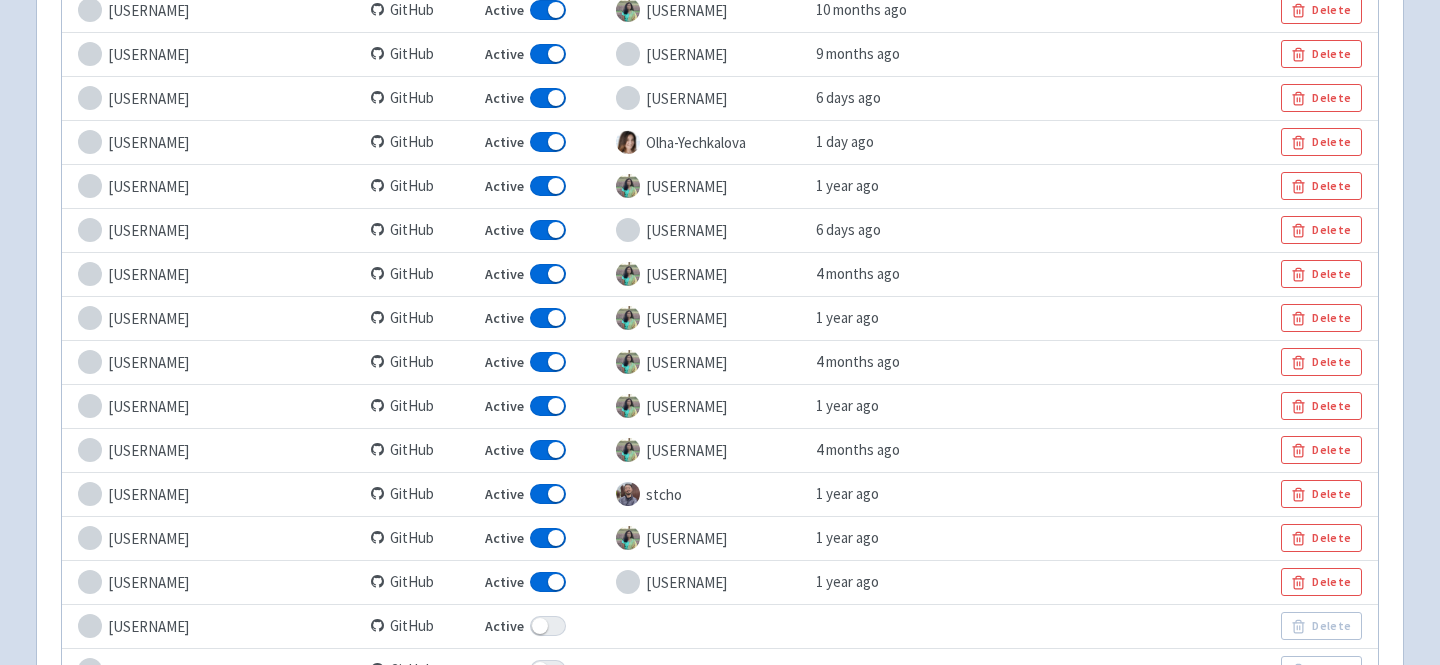 scroll, scrollTop: 2267, scrollLeft: 0, axis: vertical 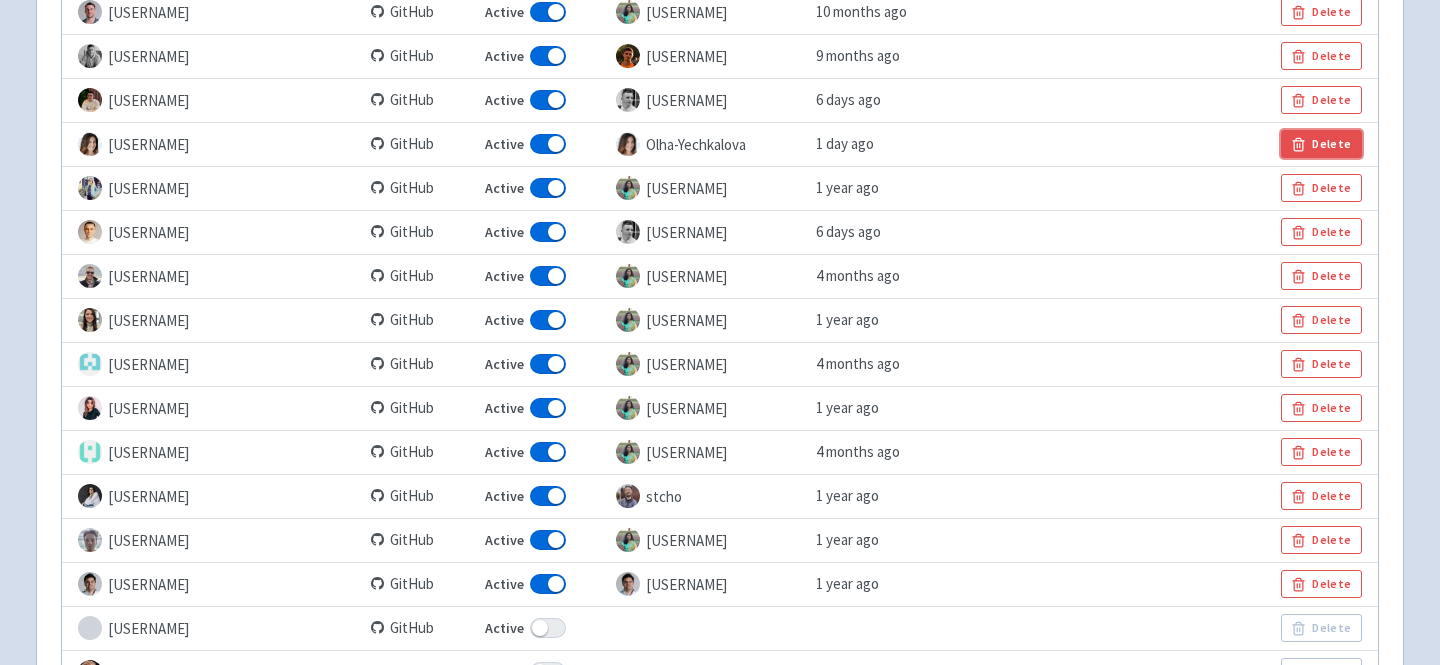 click on "Delete" at bounding box center [1321, 144] 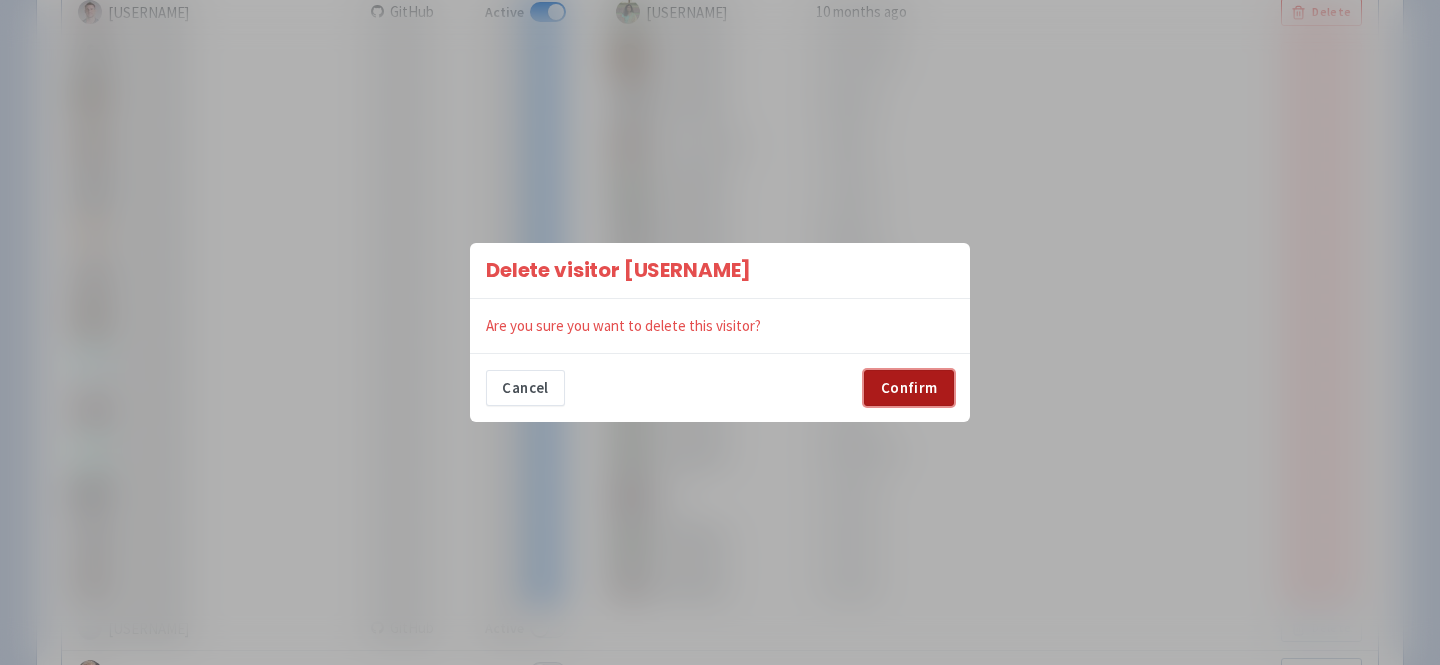 click on "Confirm" at bounding box center [909, 388] 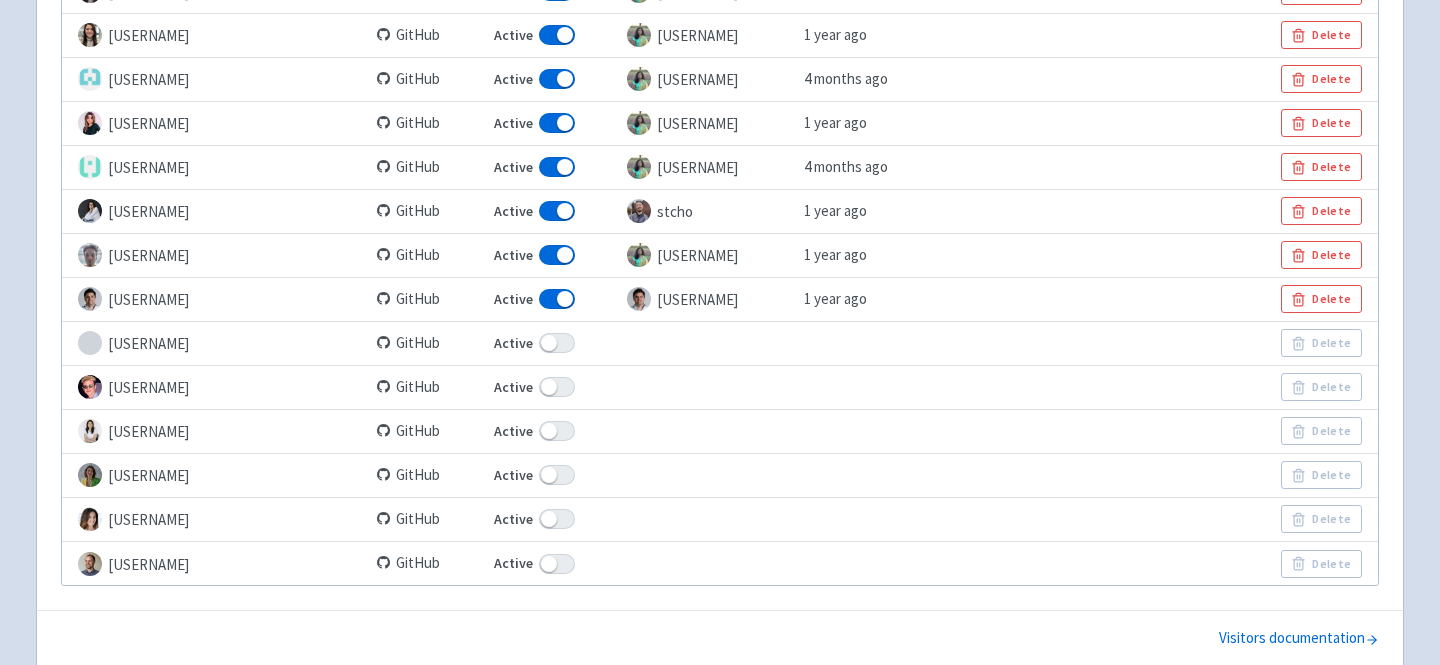 scroll, scrollTop: 2620, scrollLeft: 0, axis: vertical 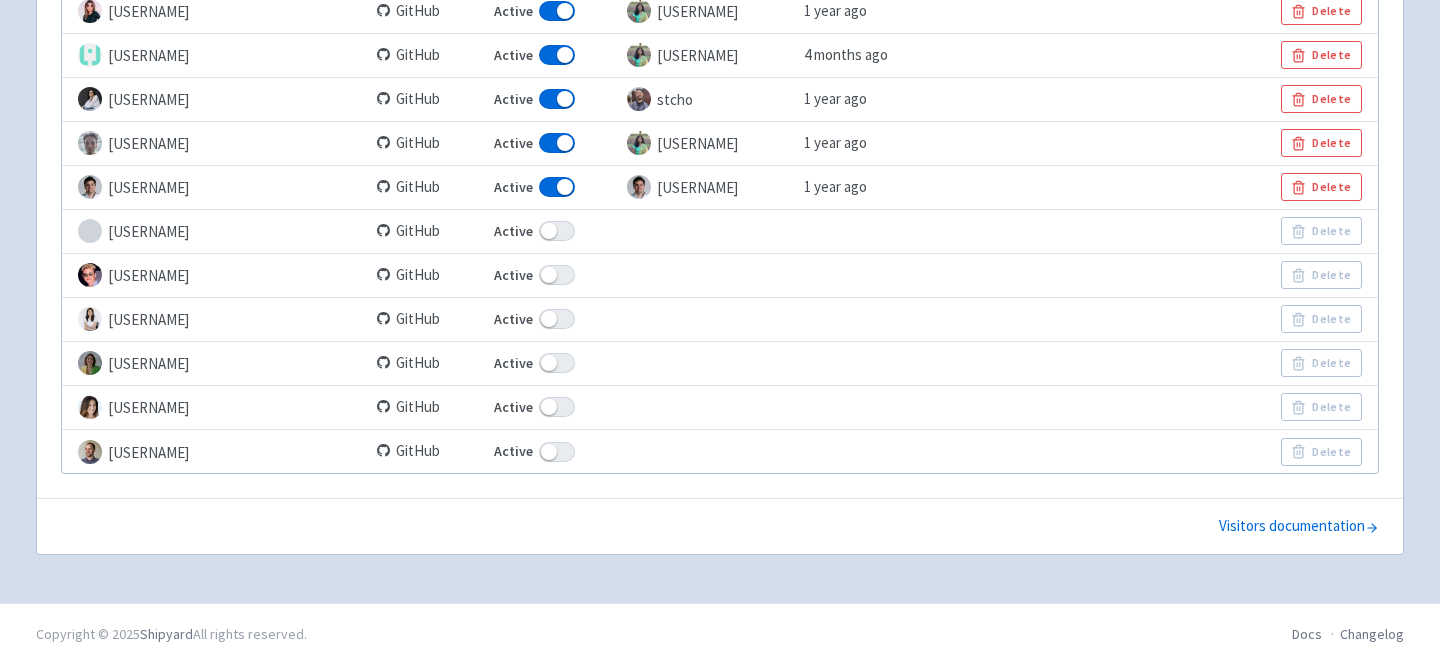 click at bounding box center (557, 407) 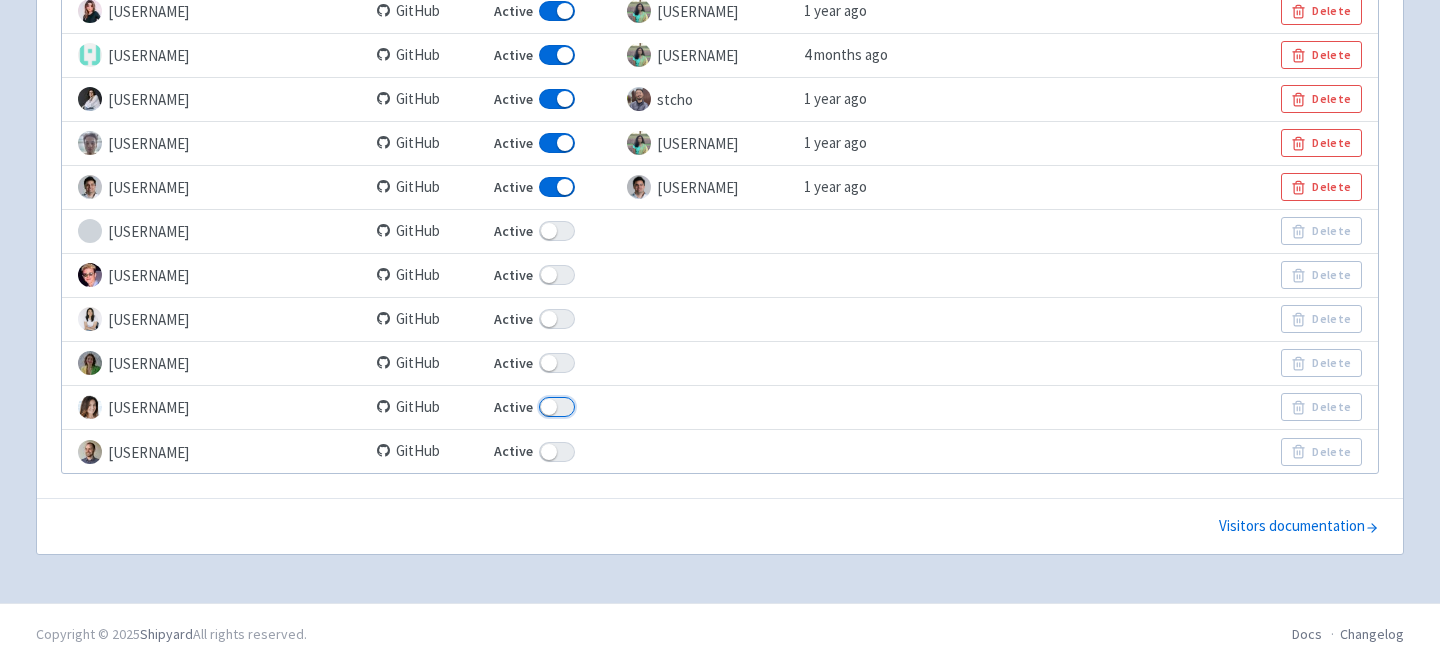 click on "Active" at bounding box center (500, 407) 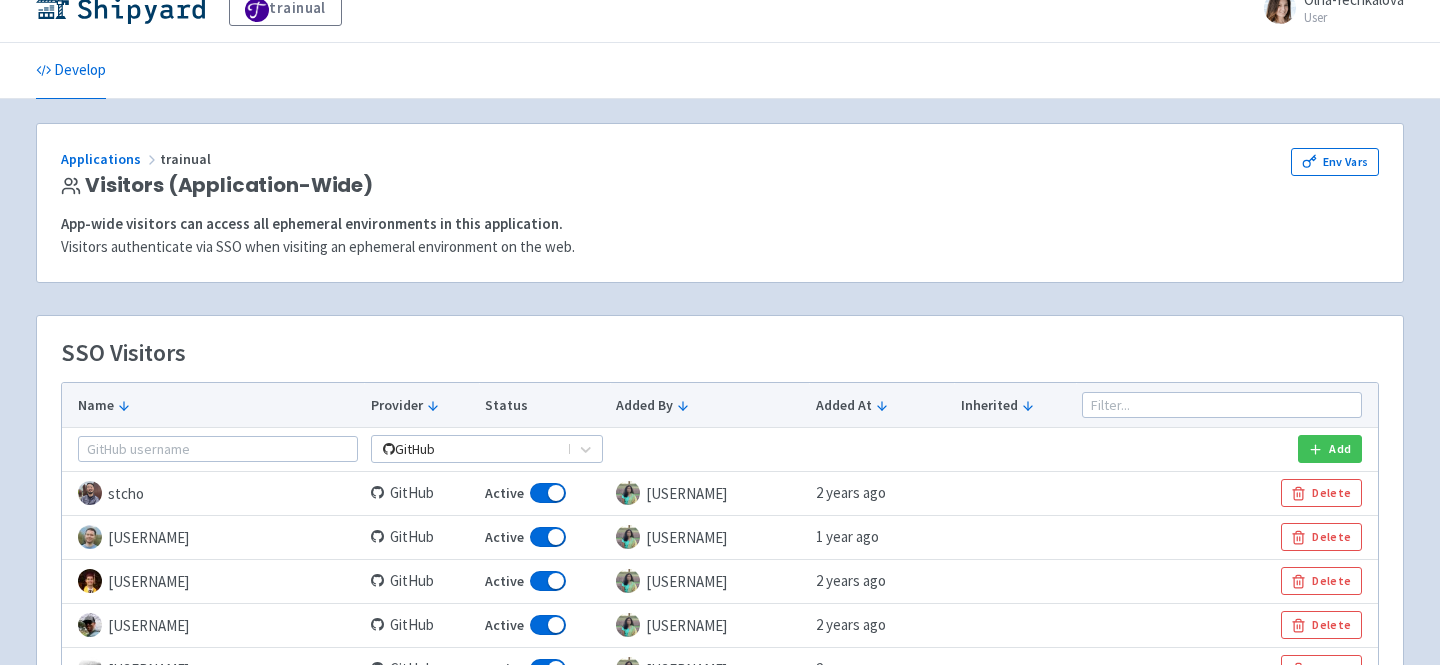 scroll, scrollTop: 0, scrollLeft: 0, axis: both 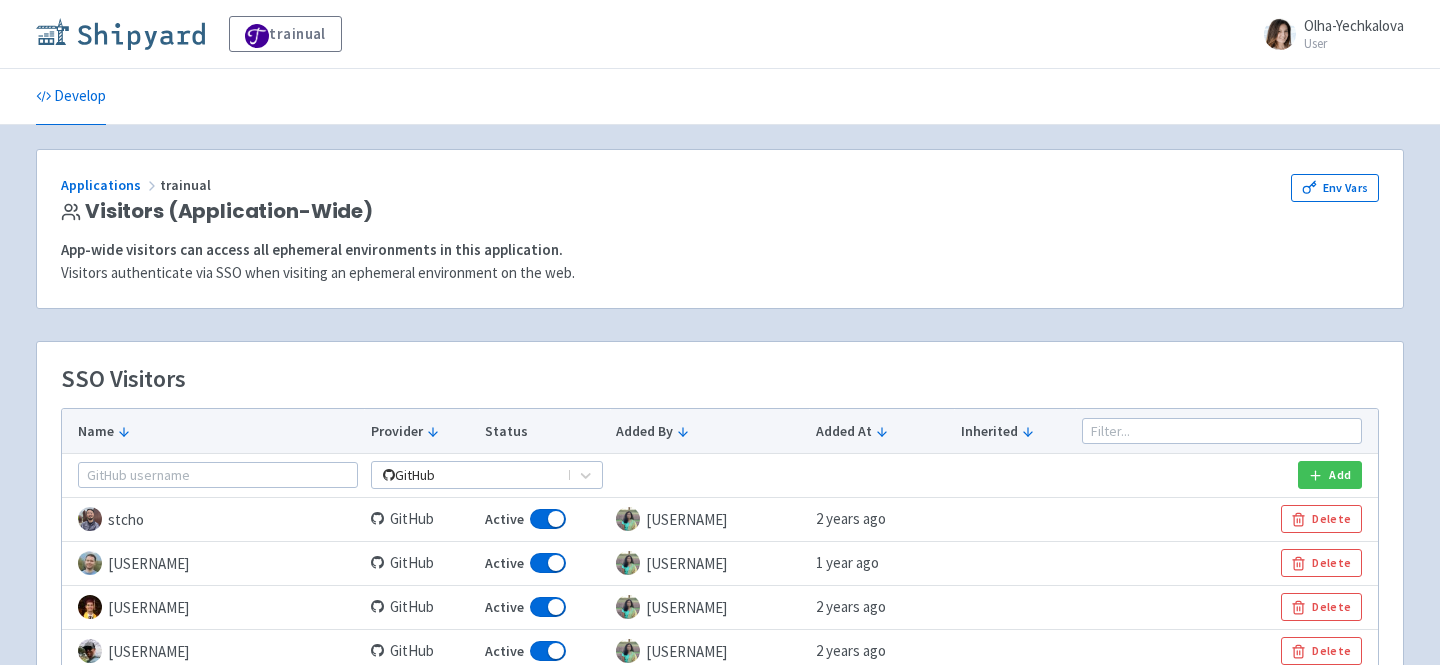 click at bounding box center [120, 34] 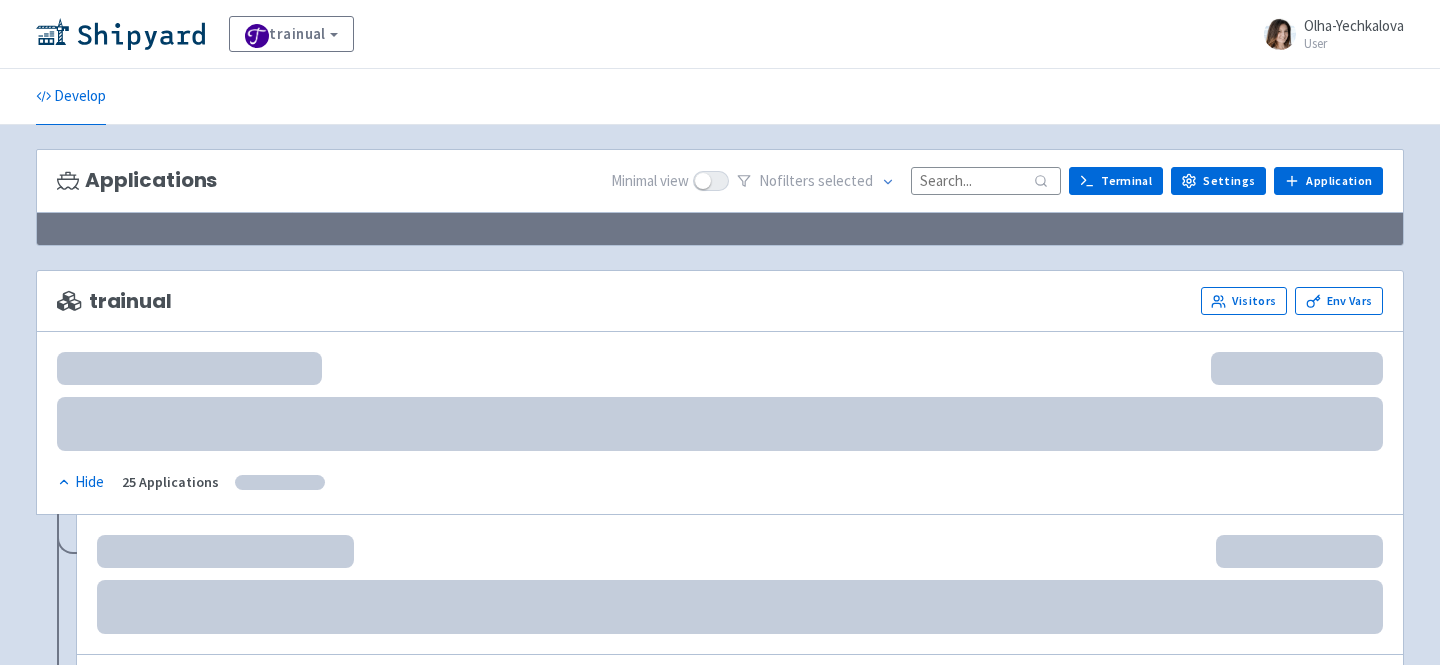 scroll, scrollTop: 0, scrollLeft: 0, axis: both 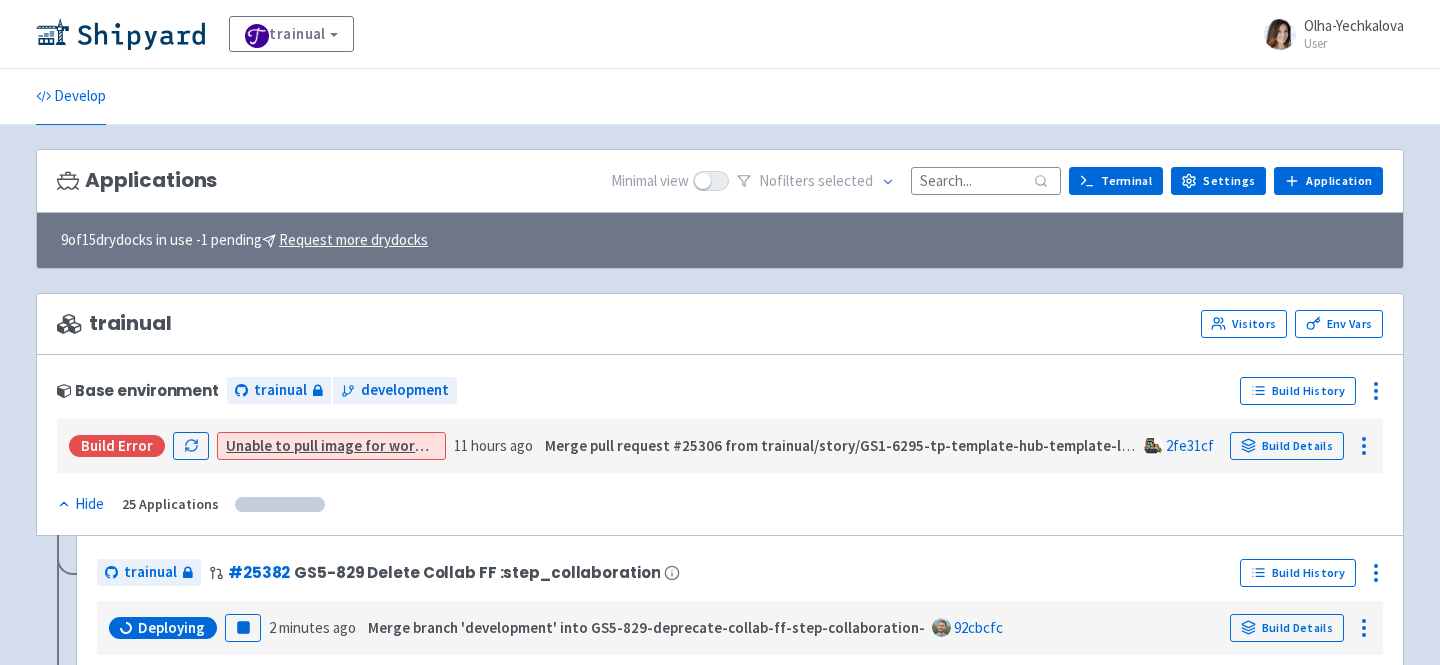 click at bounding box center [986, 180] 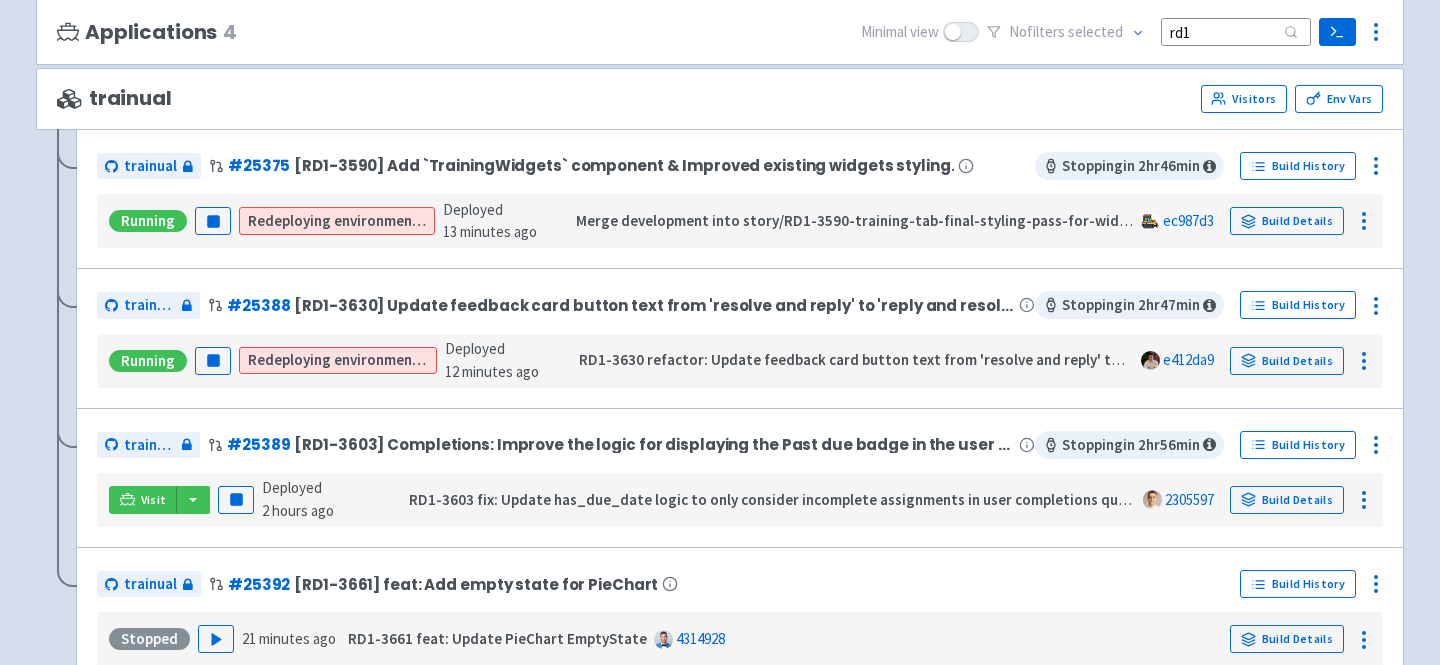 scroll, scrollTop: 222, scrollLeft: 0, axis: vertical 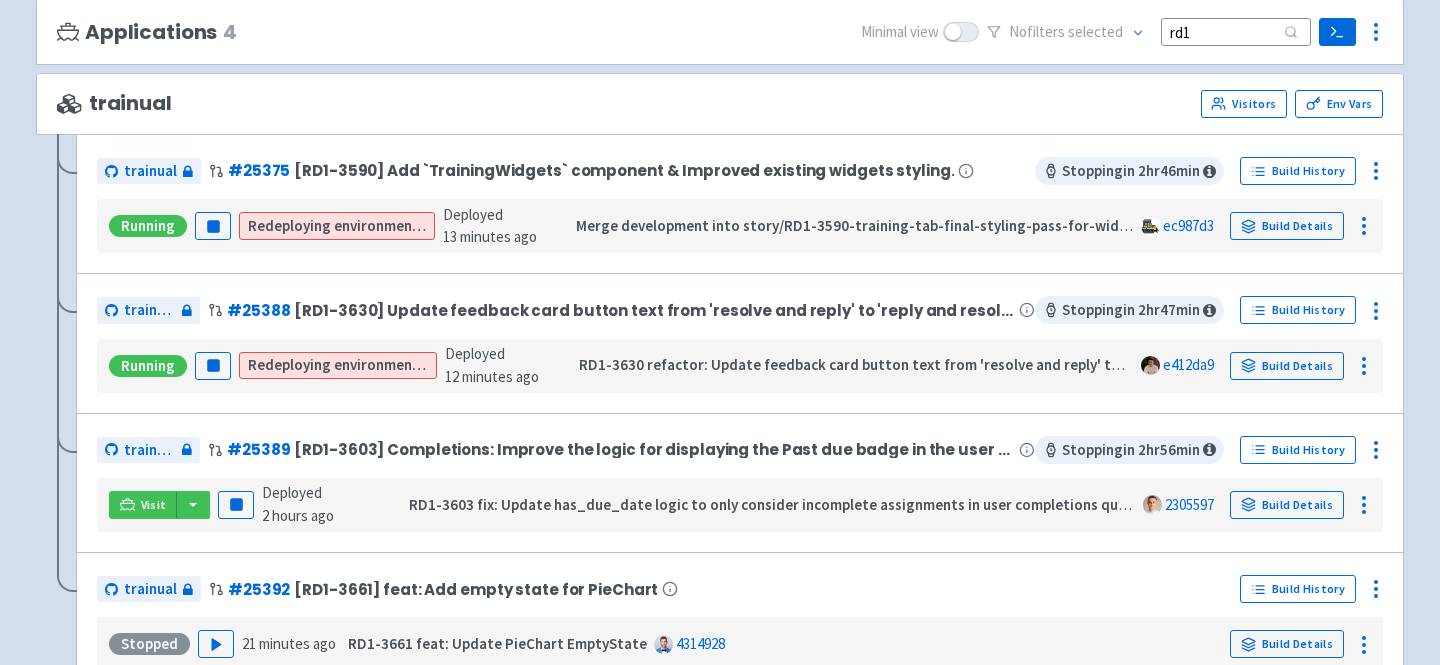 type on "rd1" 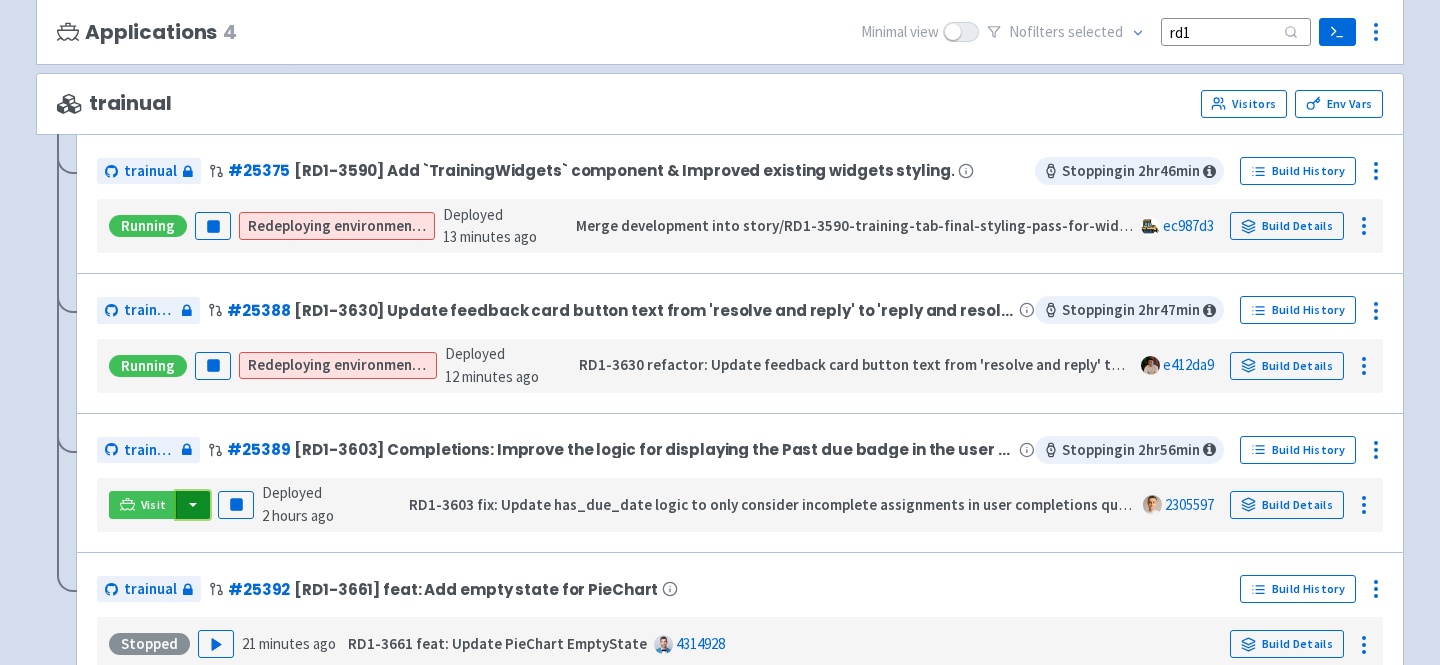 click at bounding box center (193, 505) 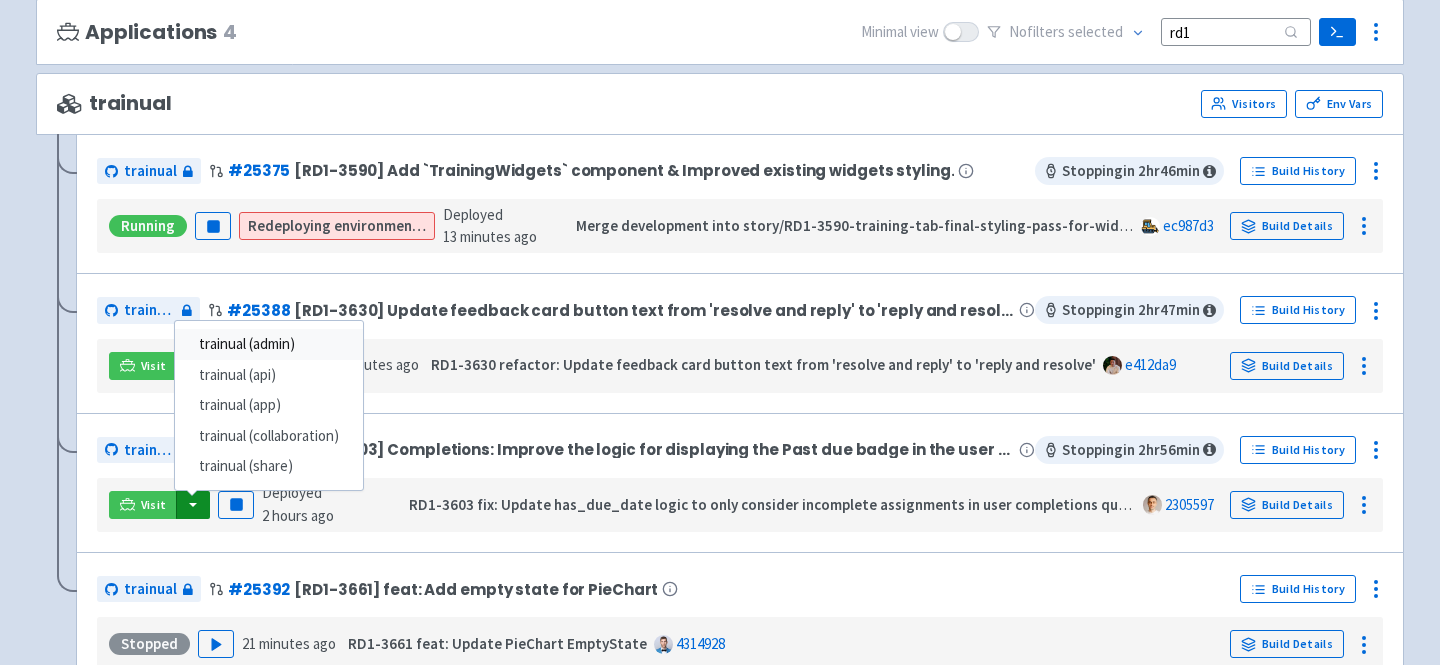click on "trainual (admin)" at bounding box center [269, 344] 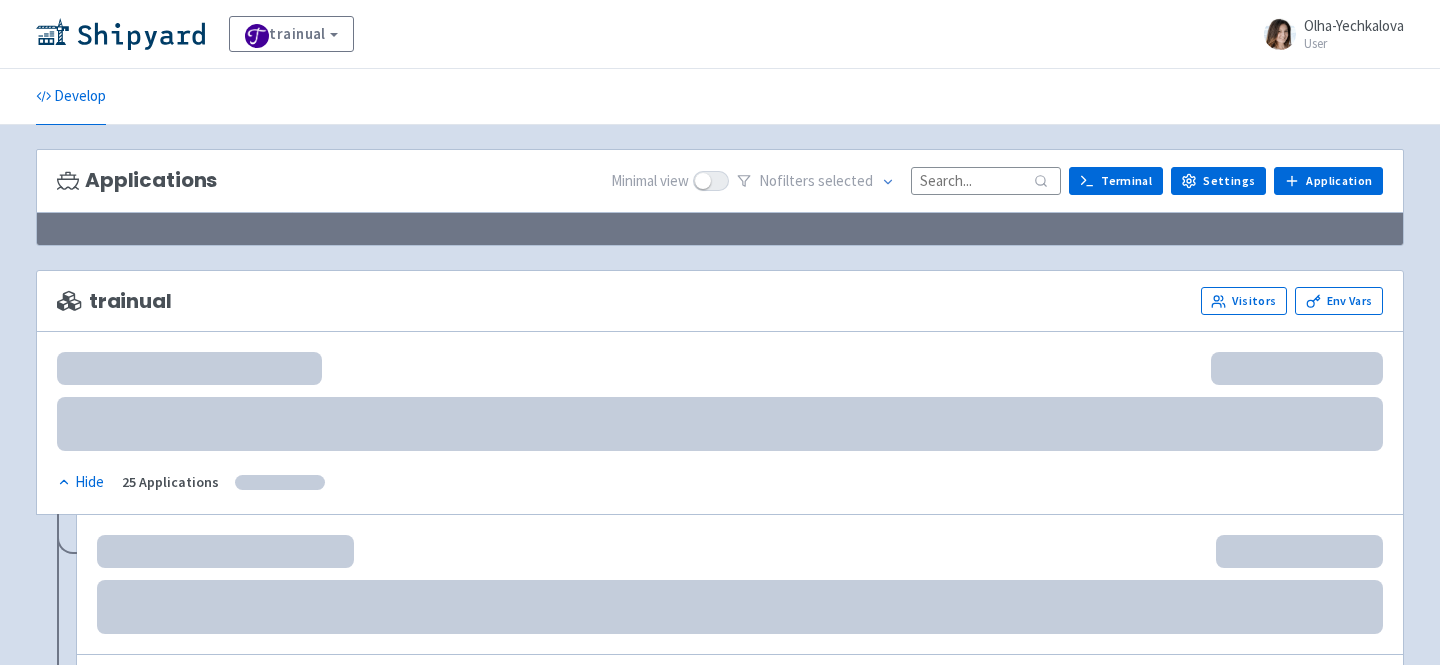 scroll, scrollTop: 0, scrollLeft: 0, axis: both 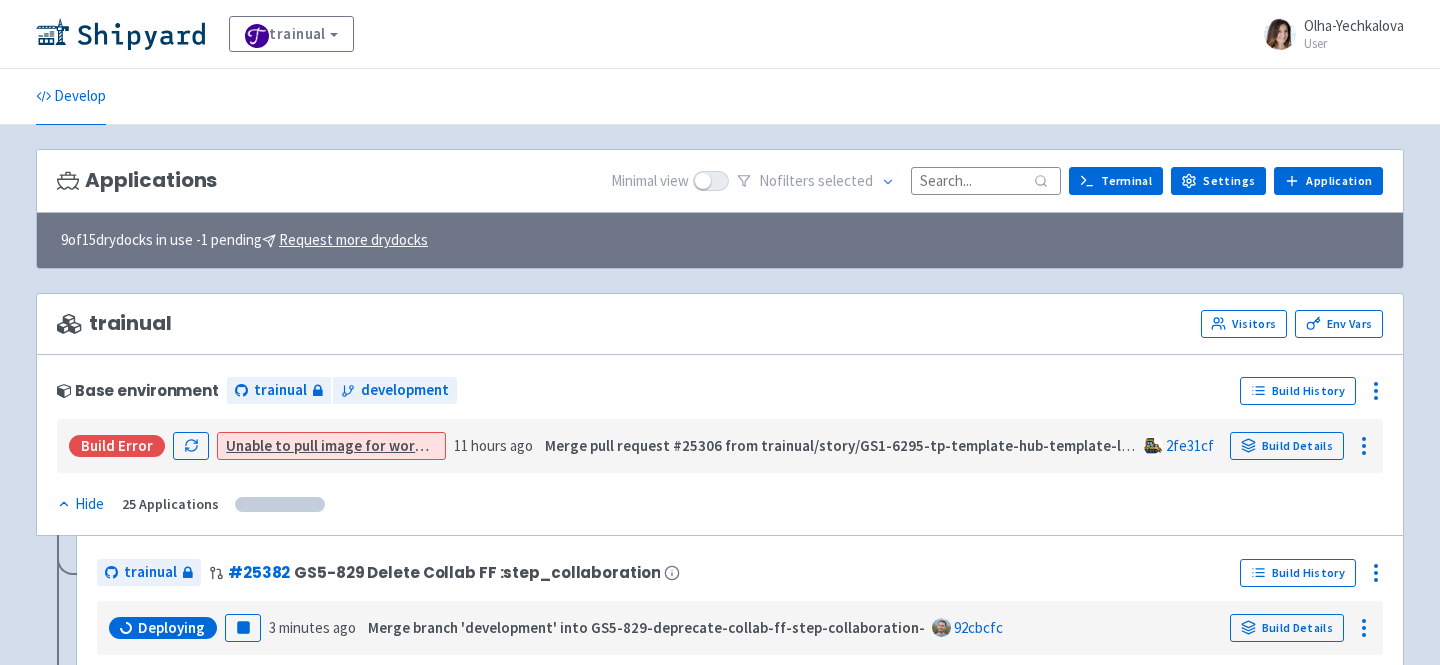 click at bounding box center (986, 180) 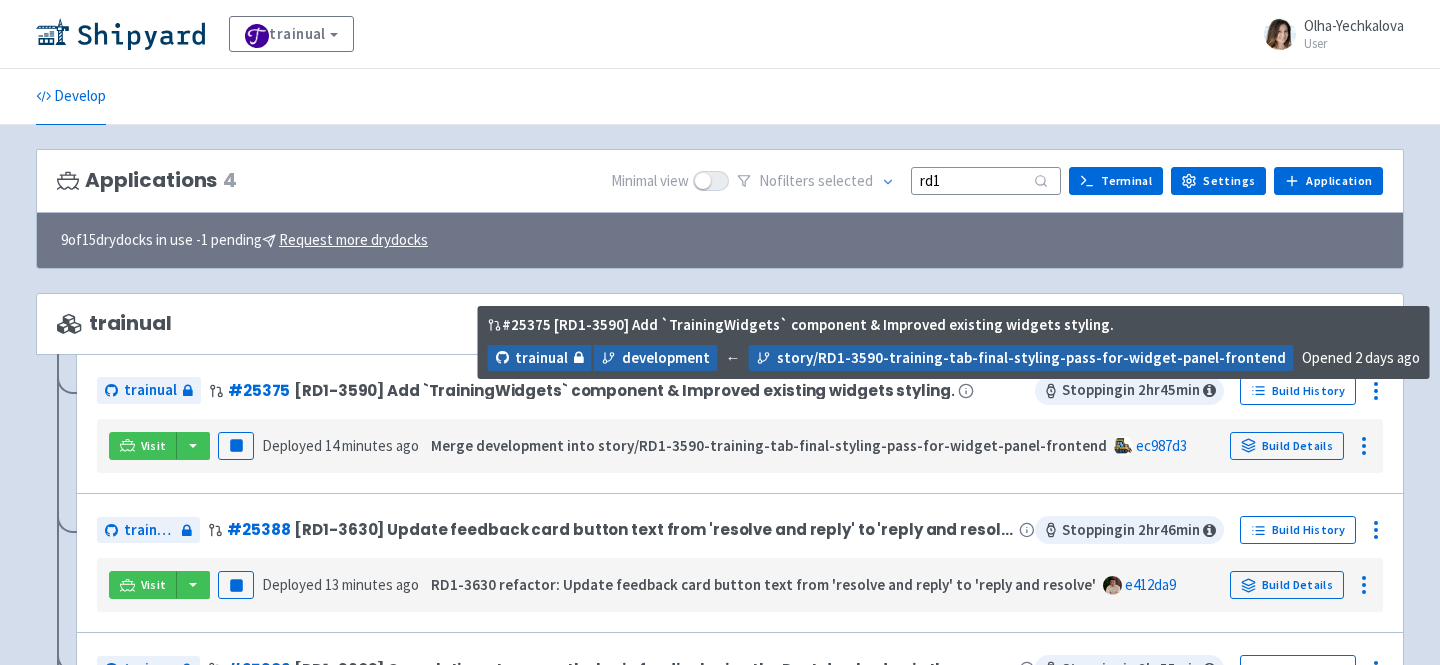 scroll, scrollTop: 70, scrollLeft: 0, axis: vertical 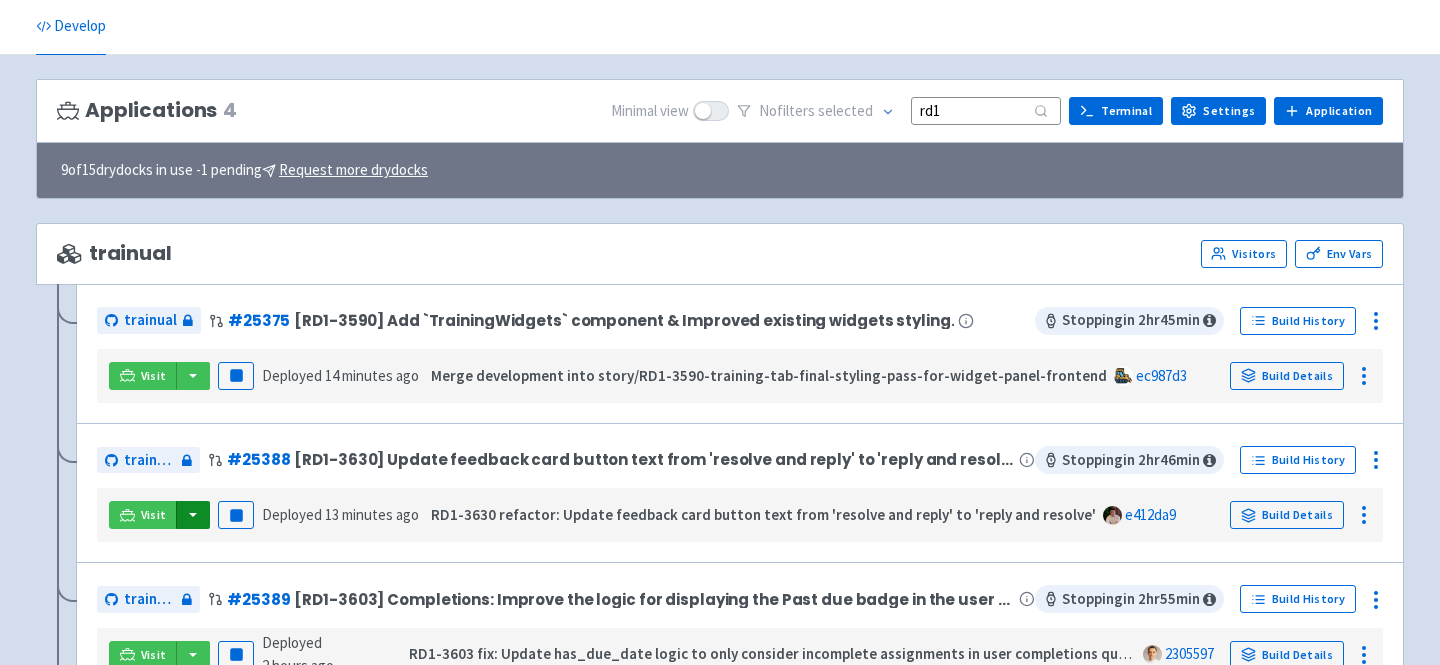 type on "rd1" 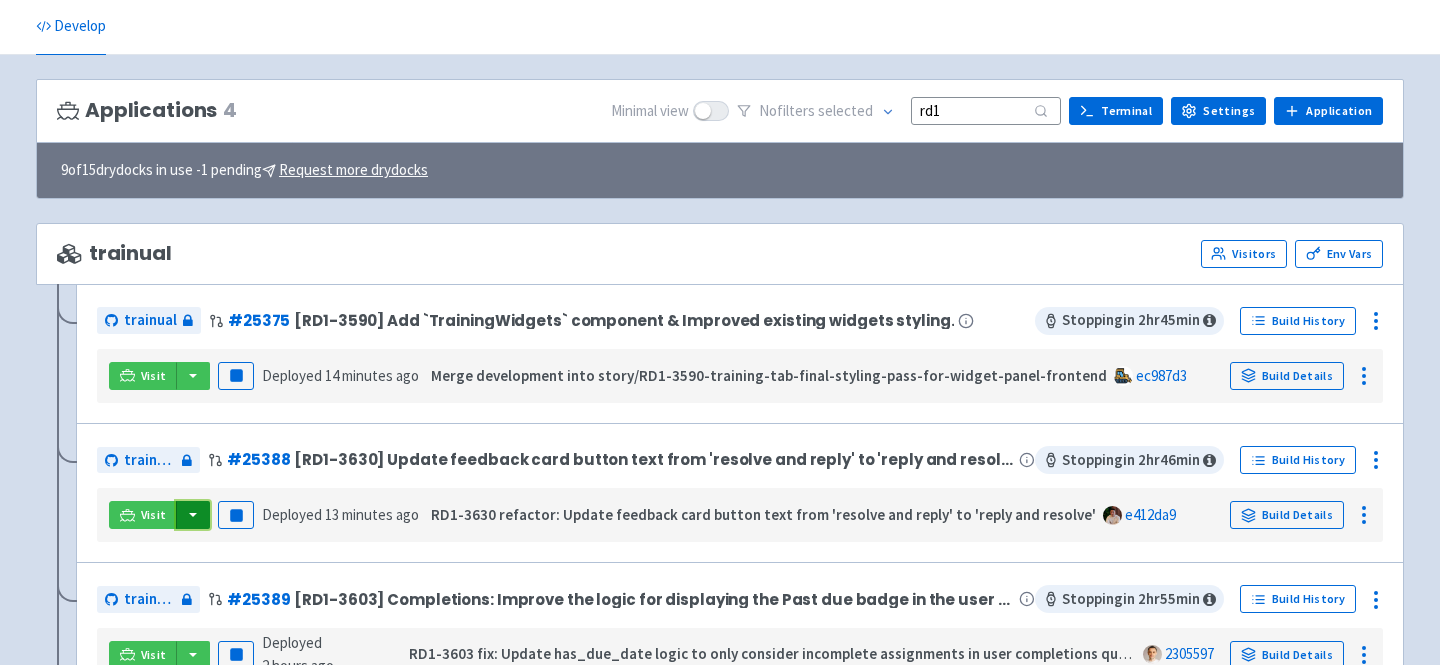 click at bounding box center (193, 515) 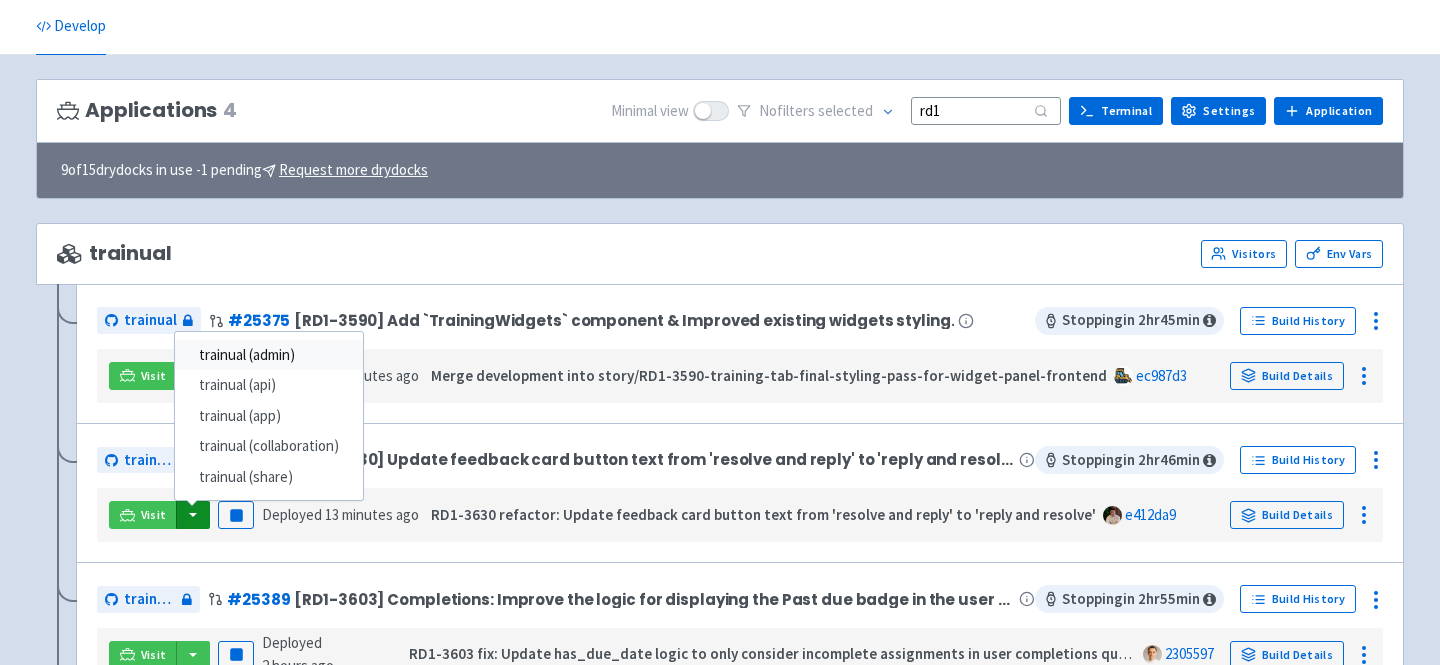 click on "trainual (admin)" at bounding box center [269, 355] 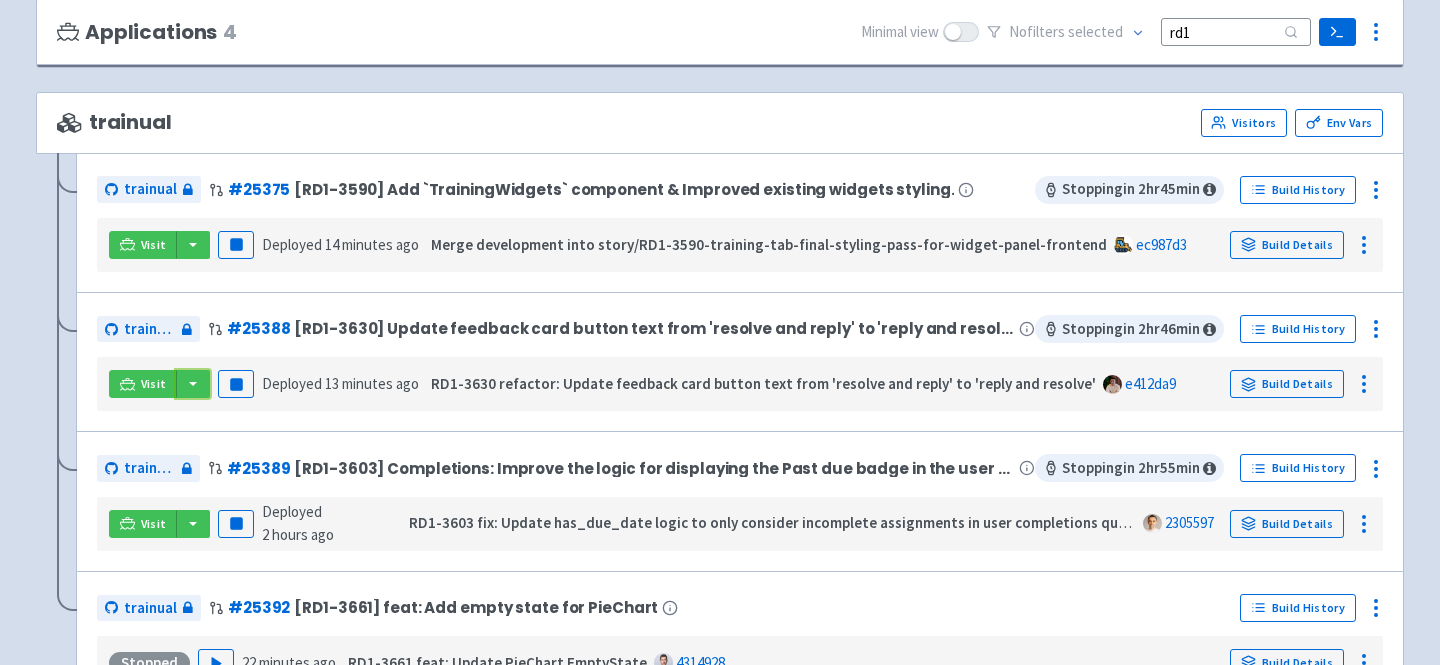 scroll, scrollTop: 225, scrollLeft: 0, axis: vertical 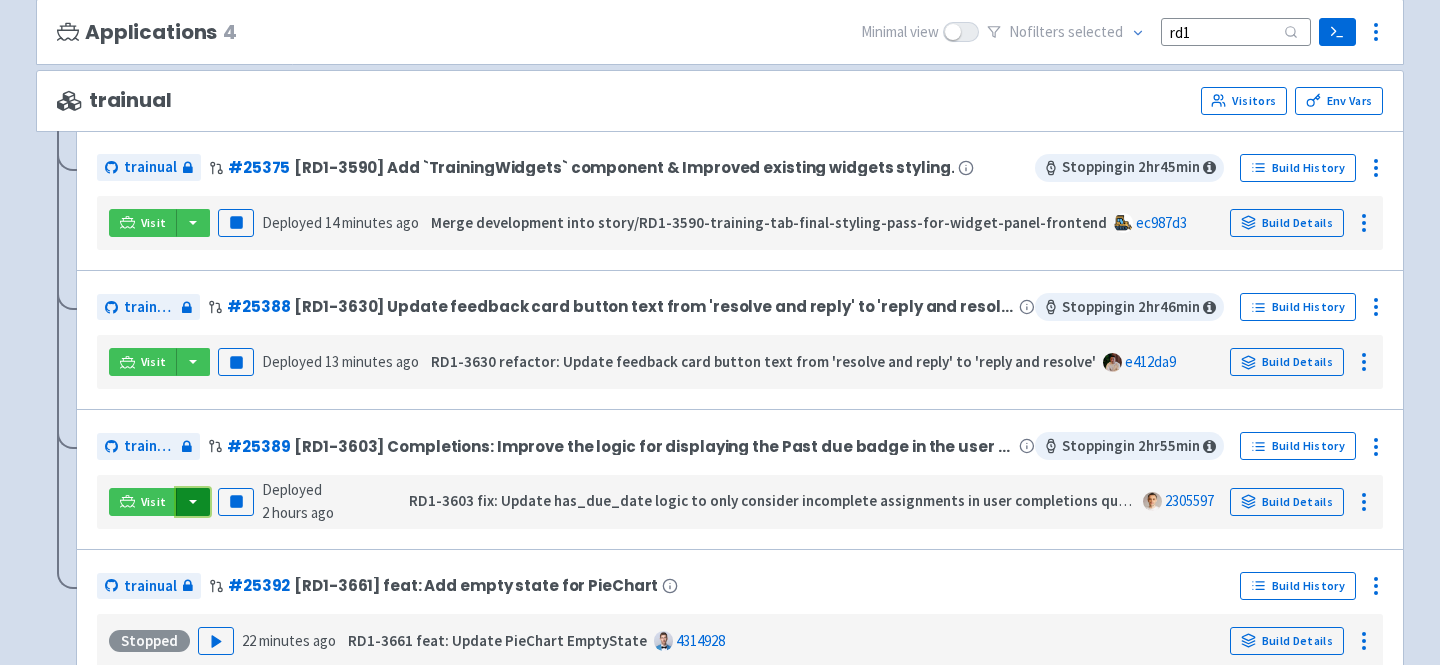 click at bounding box center (193, 502) 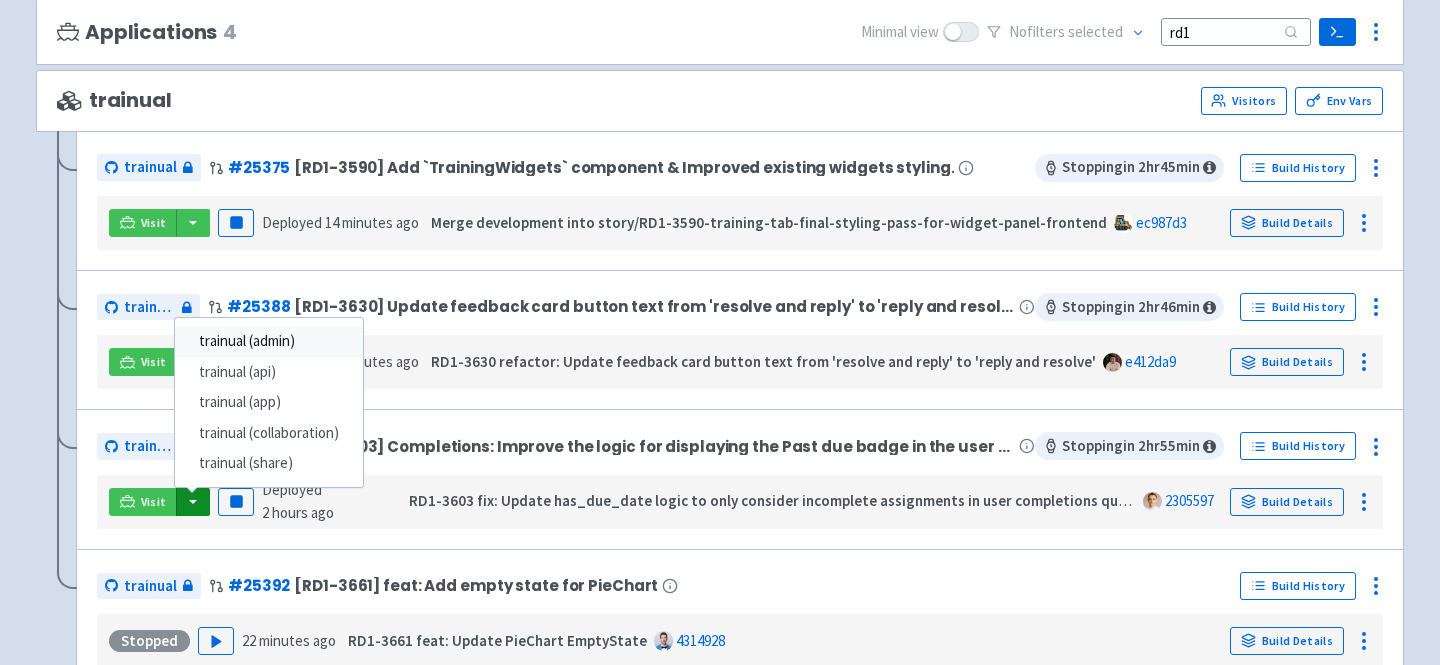 click on "trainual (admin)" at bounding box center [269, 341] 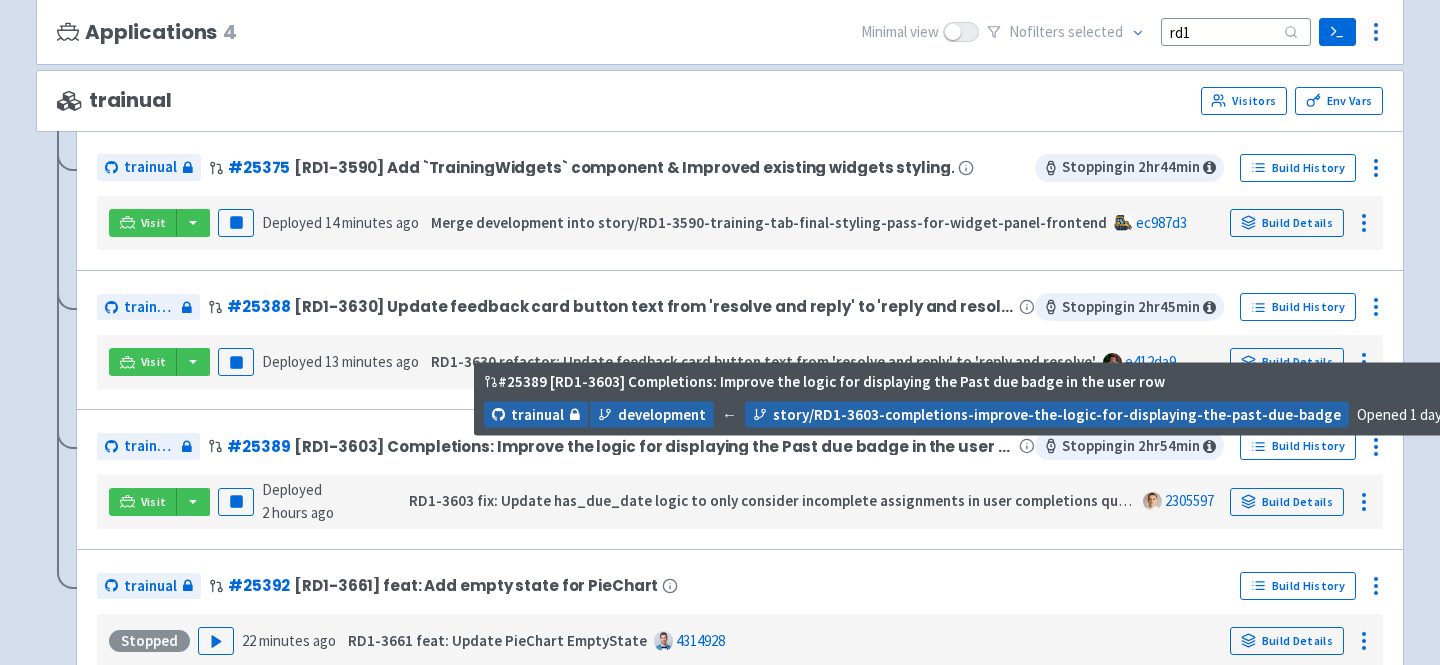 click on "[RD1-3603] Completions: Improve the logic for displaying the Past due badge in the user row" at bounding box center [654, 446] 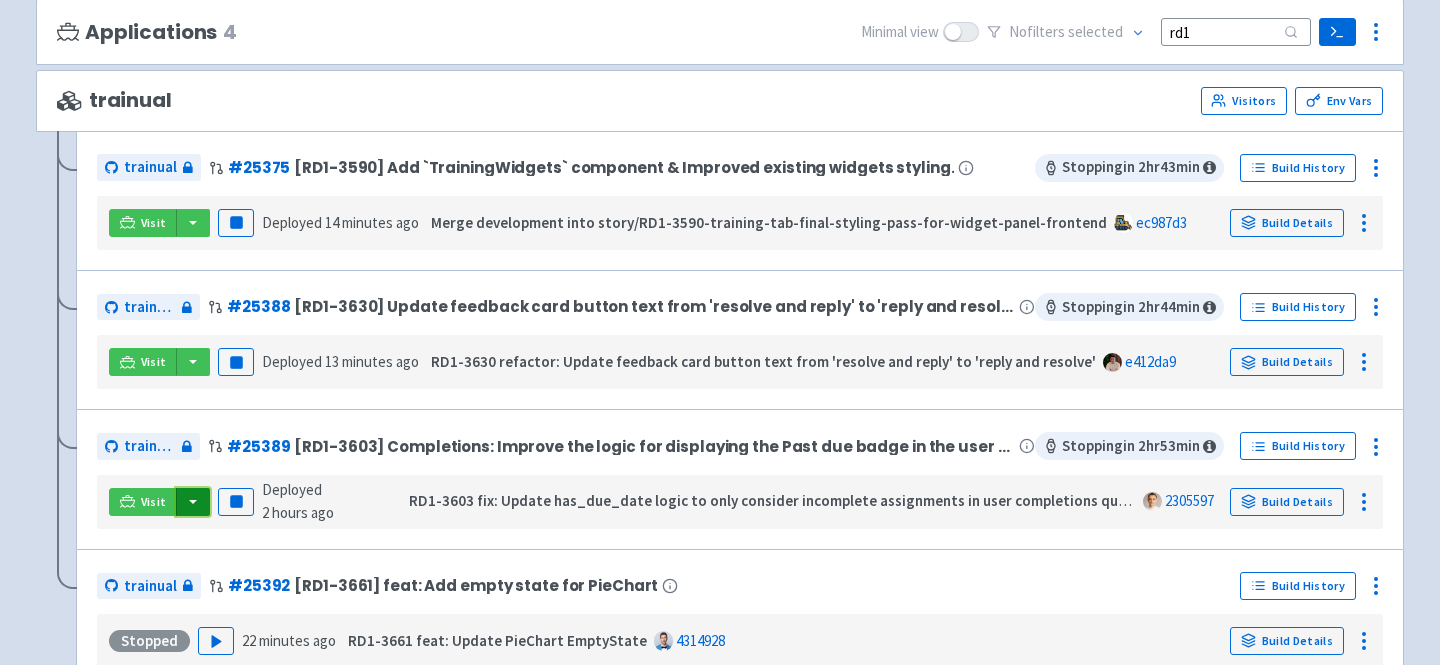 click at bounding box center (193, 502) 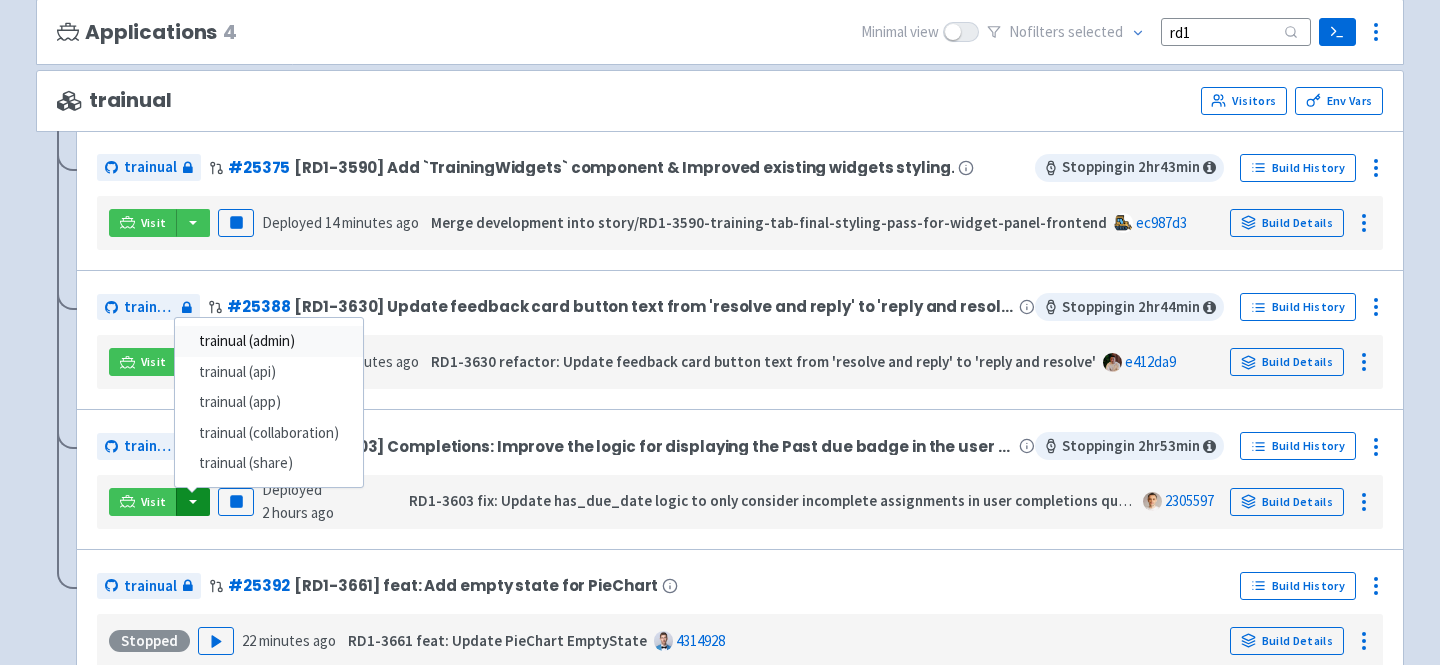 click on "trainual (admin)" at bounding box center (269, 341) 